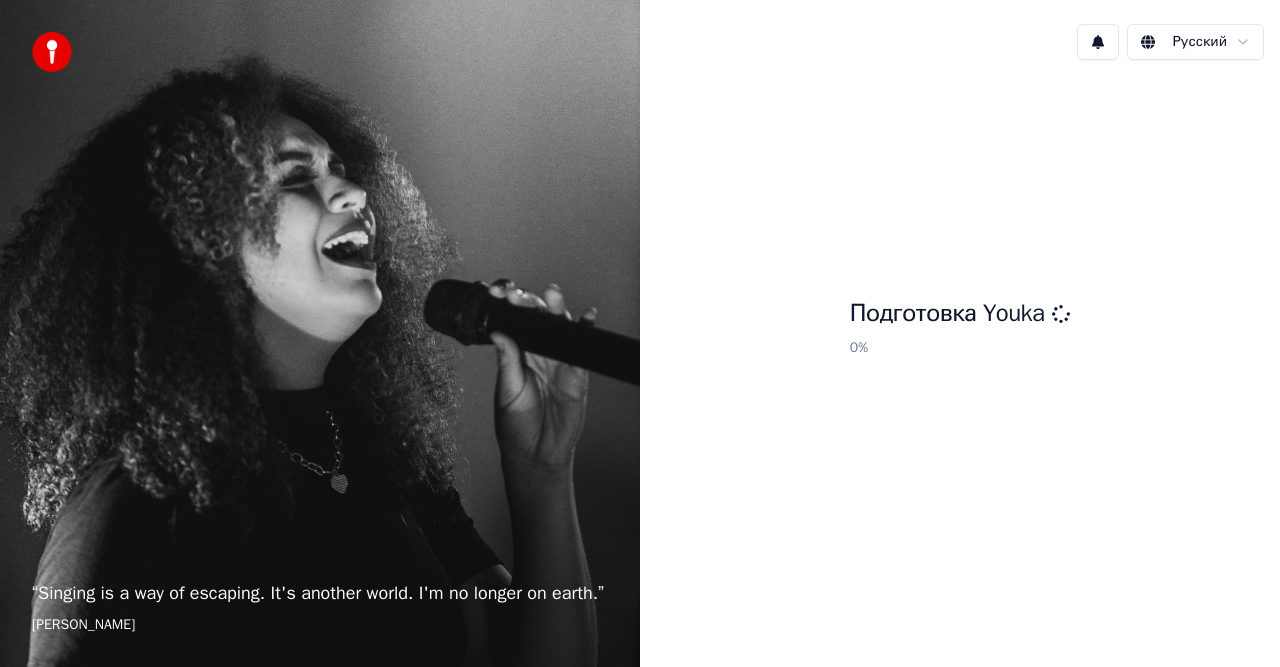 scroll, scrollTop: 0, scrollLeft: 0, axis: both 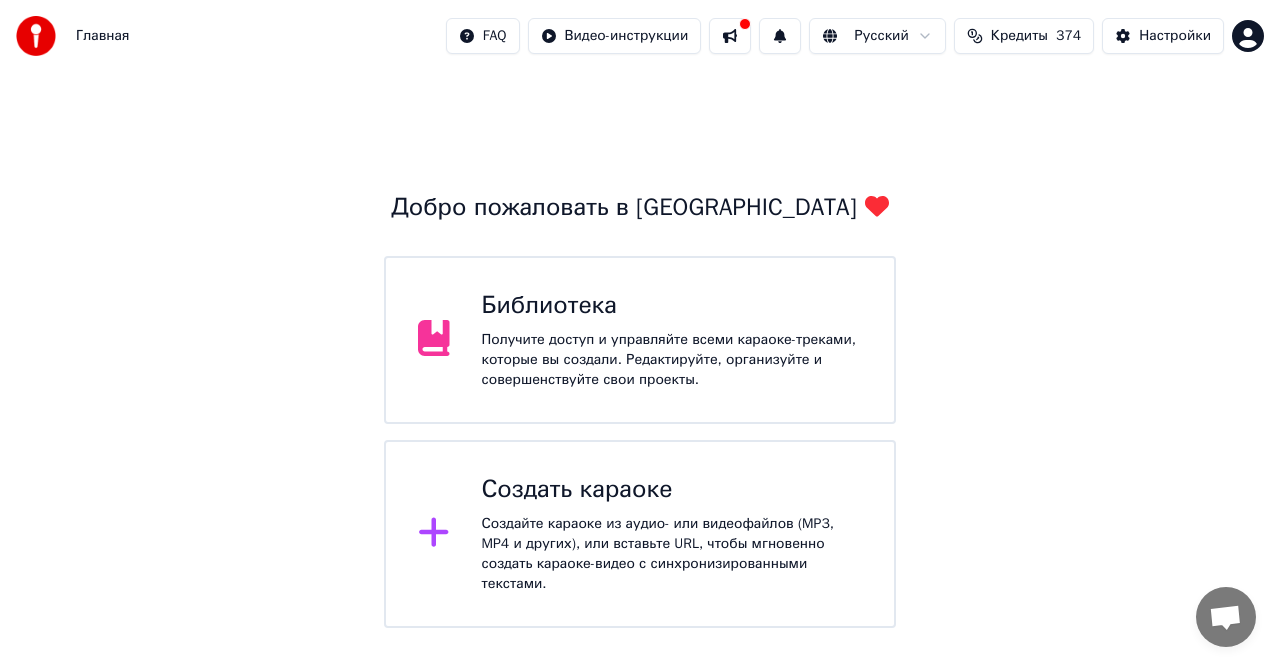 click on "Создать караоке" at bounding box center [672, 490] 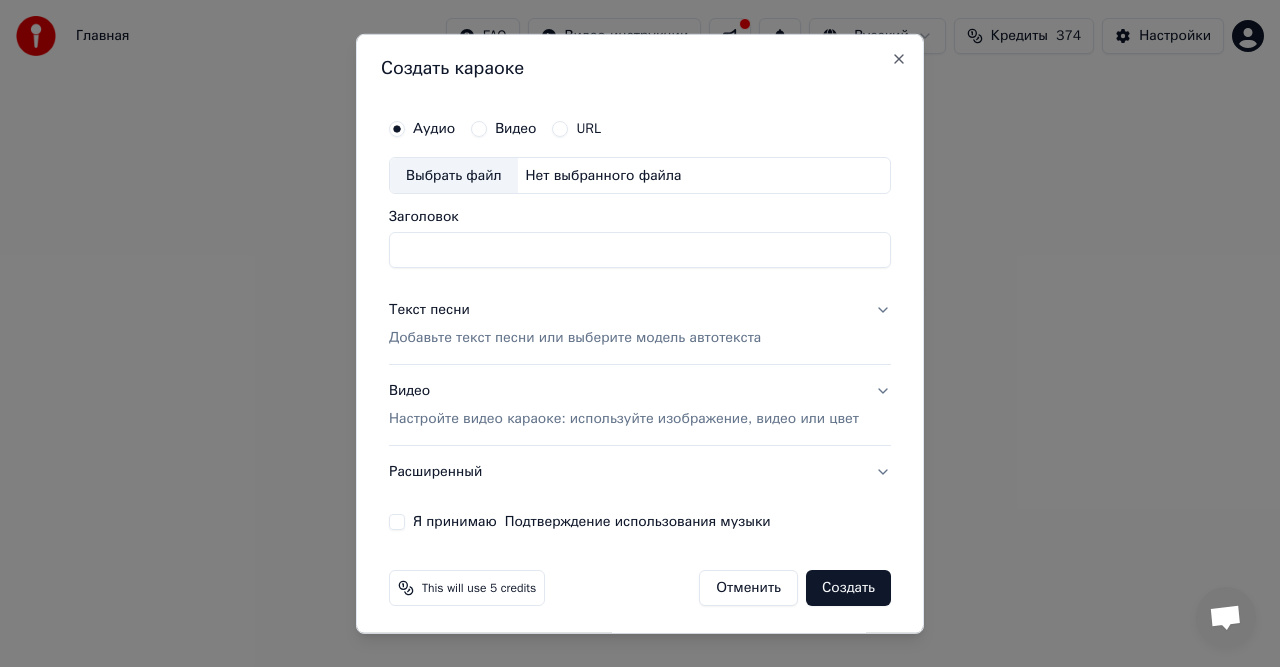 click on "Видео" at bounding box center [479, 128] 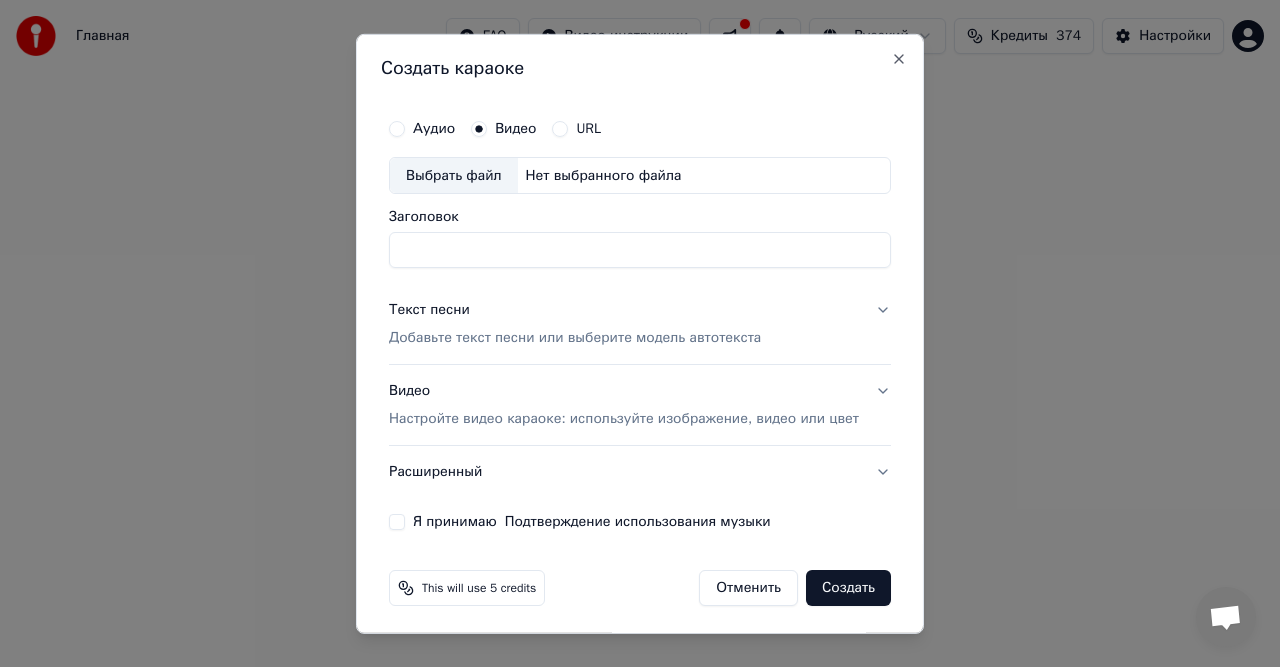 click on "Выбрать файл" at bounding box center [454, 175] 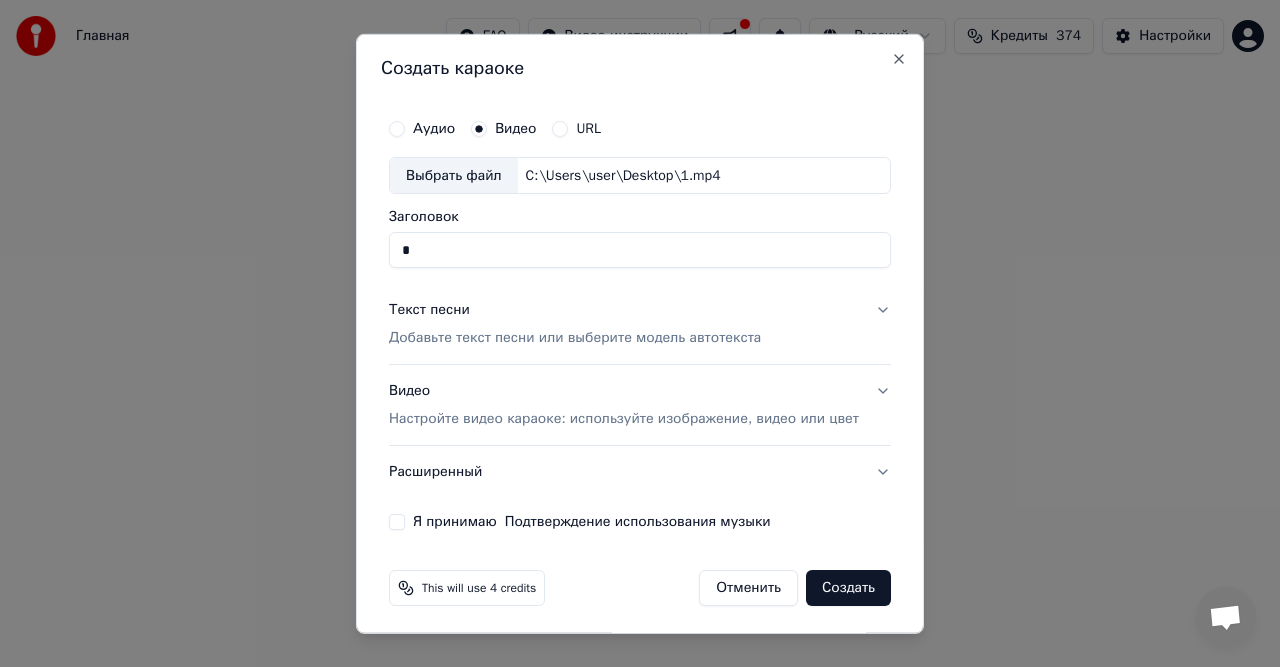 type on "*" 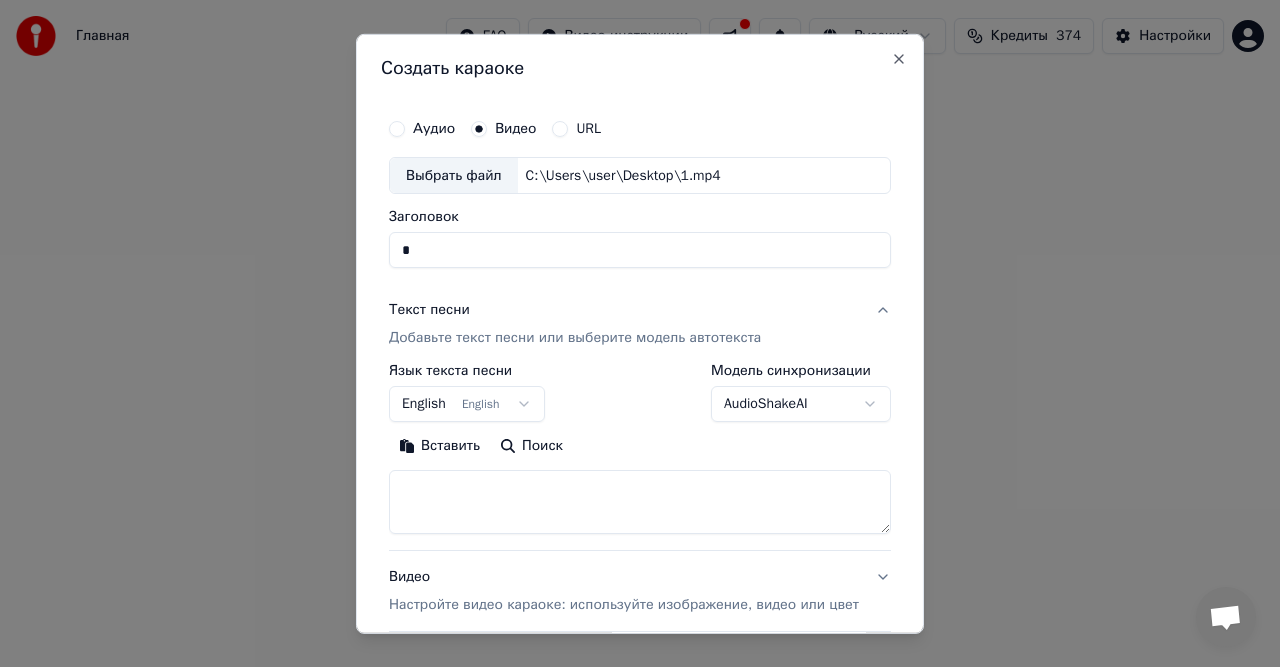 click on "Вставить" at bounding box center (439, 446) 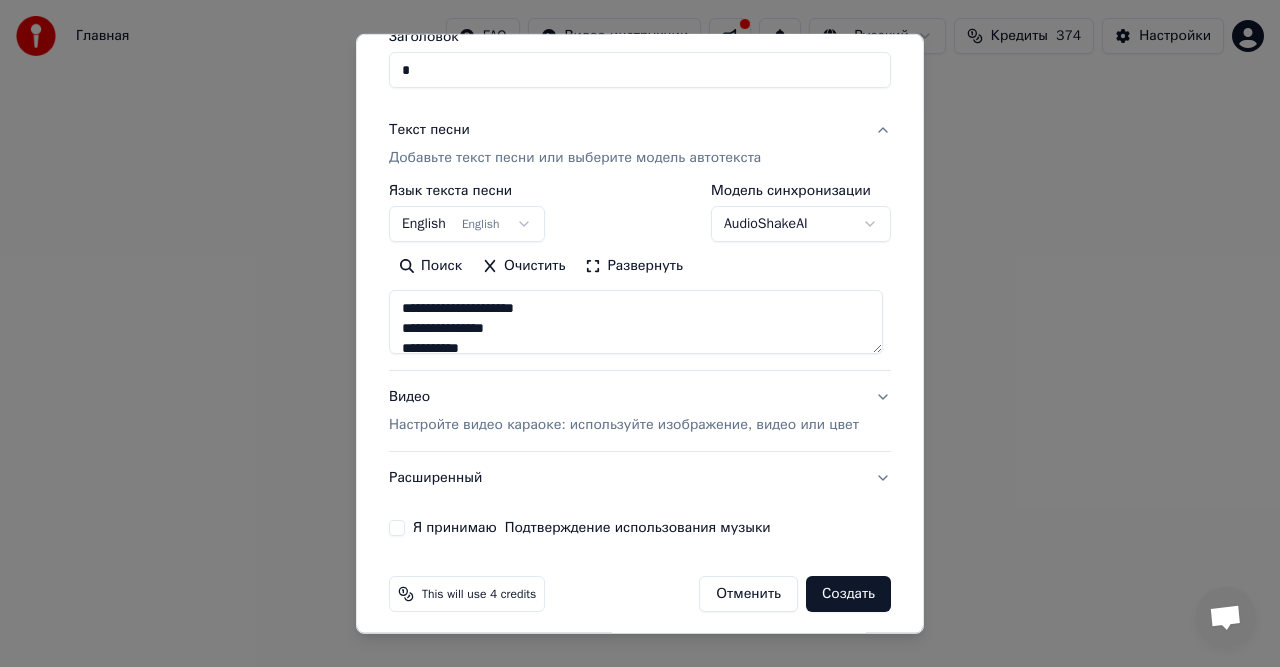 scroll, scrollTop: 189, scrollLeft: 0, axis: vertical 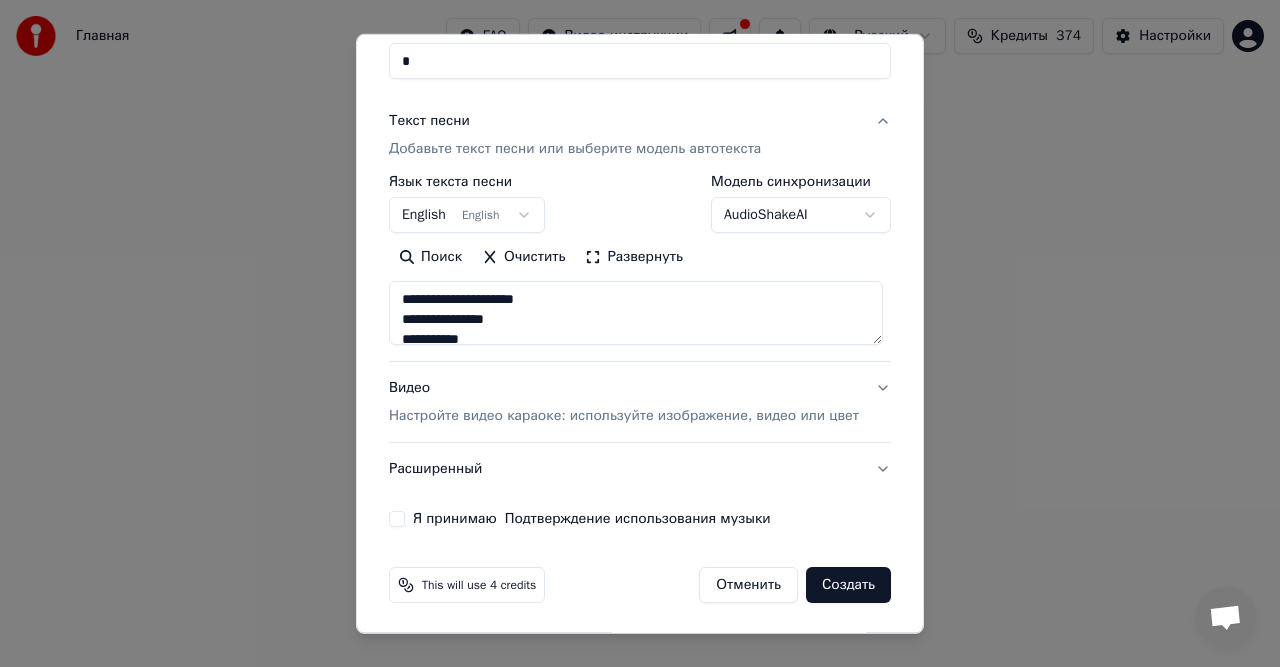 click on "Настройте видео караоке: используйте изображение, видео или цвет" at bounding box center [624, 416] 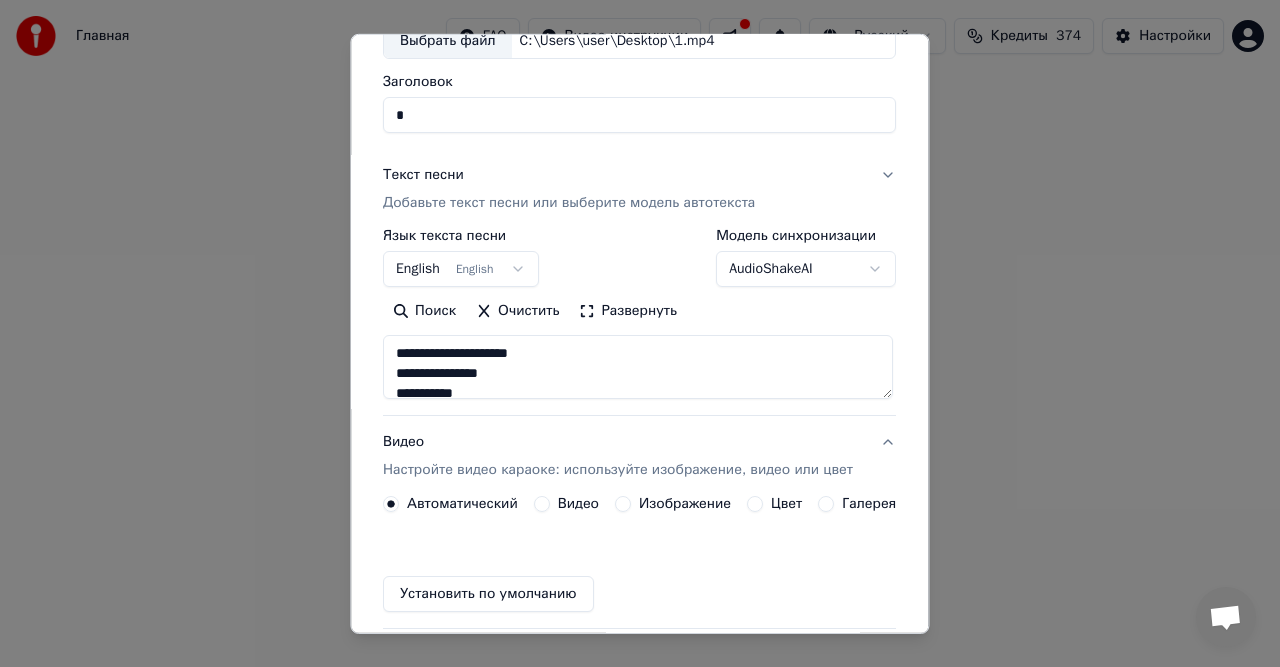 scroll, scrollTop: 135, scrollLeft: 0, axis: vertical 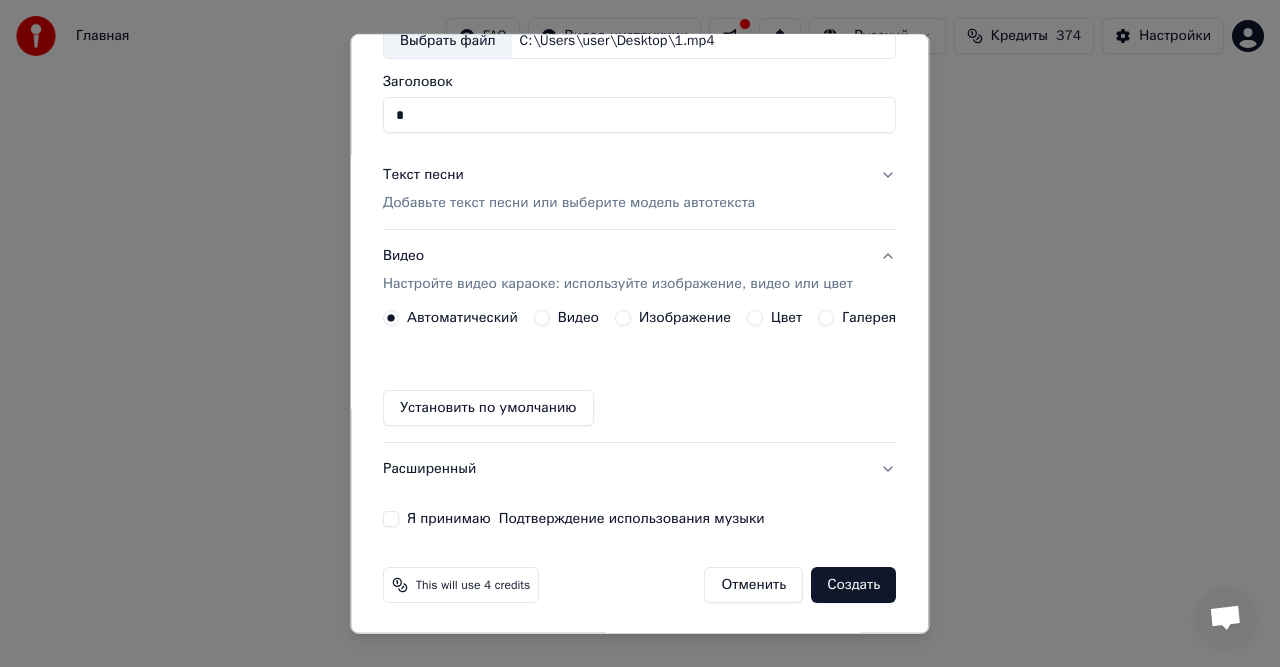 click on "Видео" at bounding box center [578, 318] 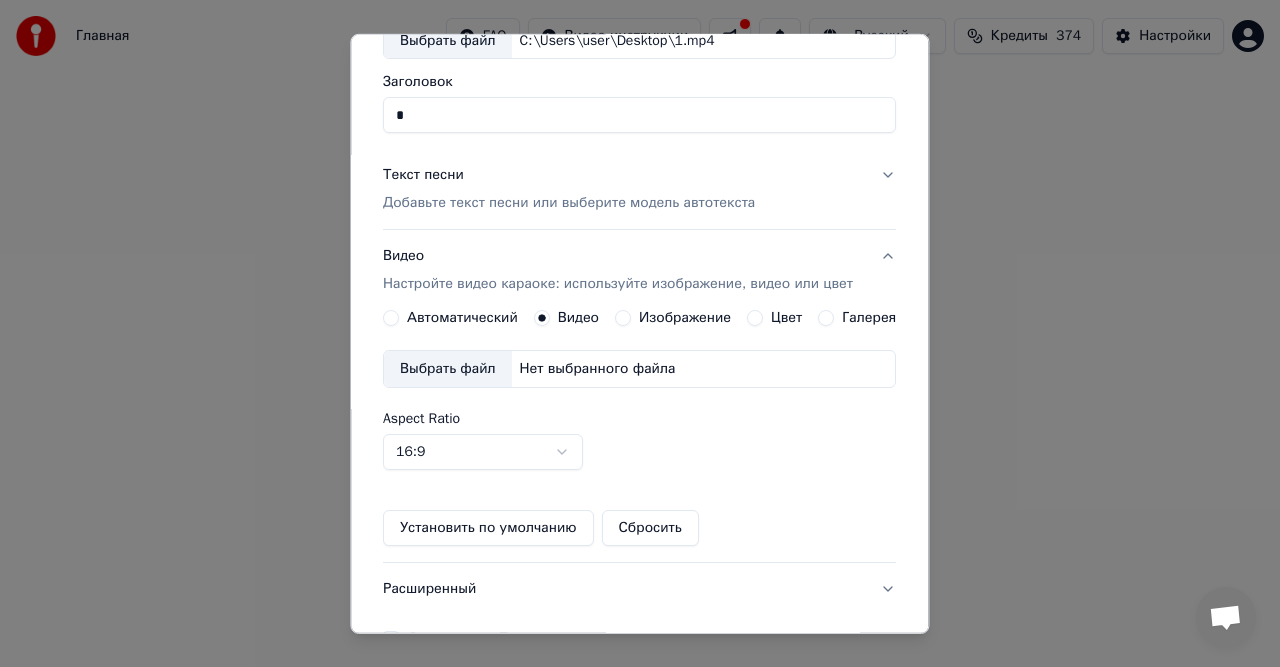 click on "Выбрать файл" at bounding box center (448, 369) 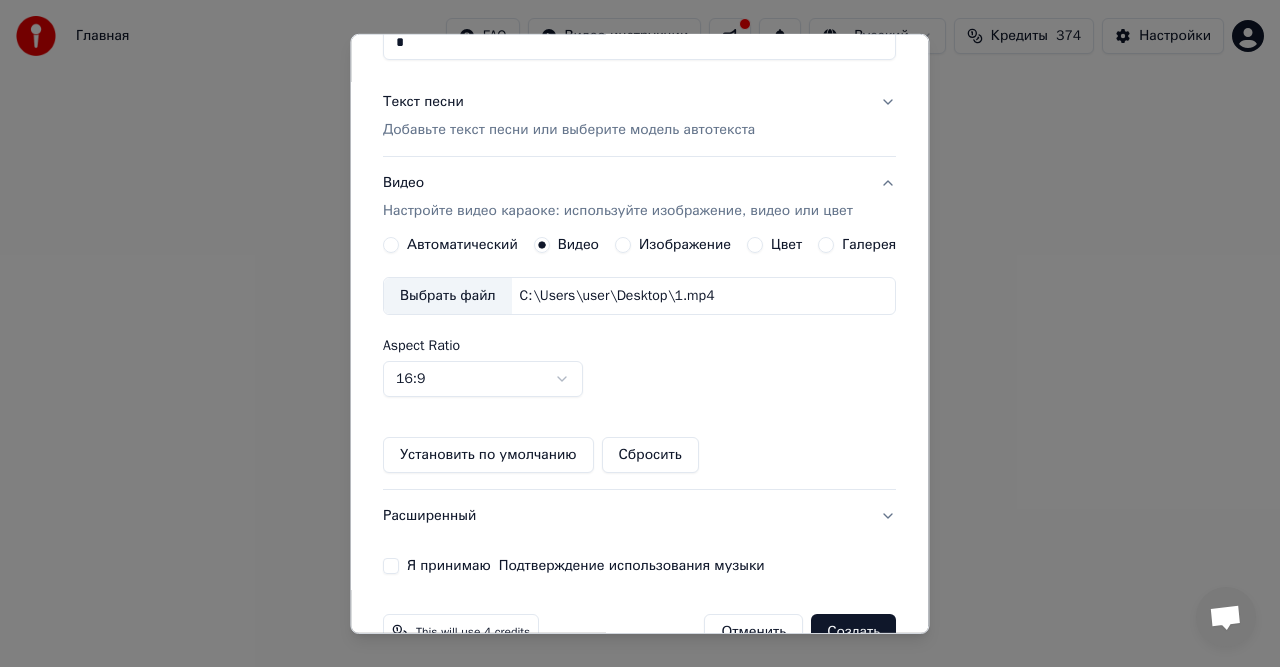 scroll, scrollTop: 254, scrollLeft: 0, axis: vertical 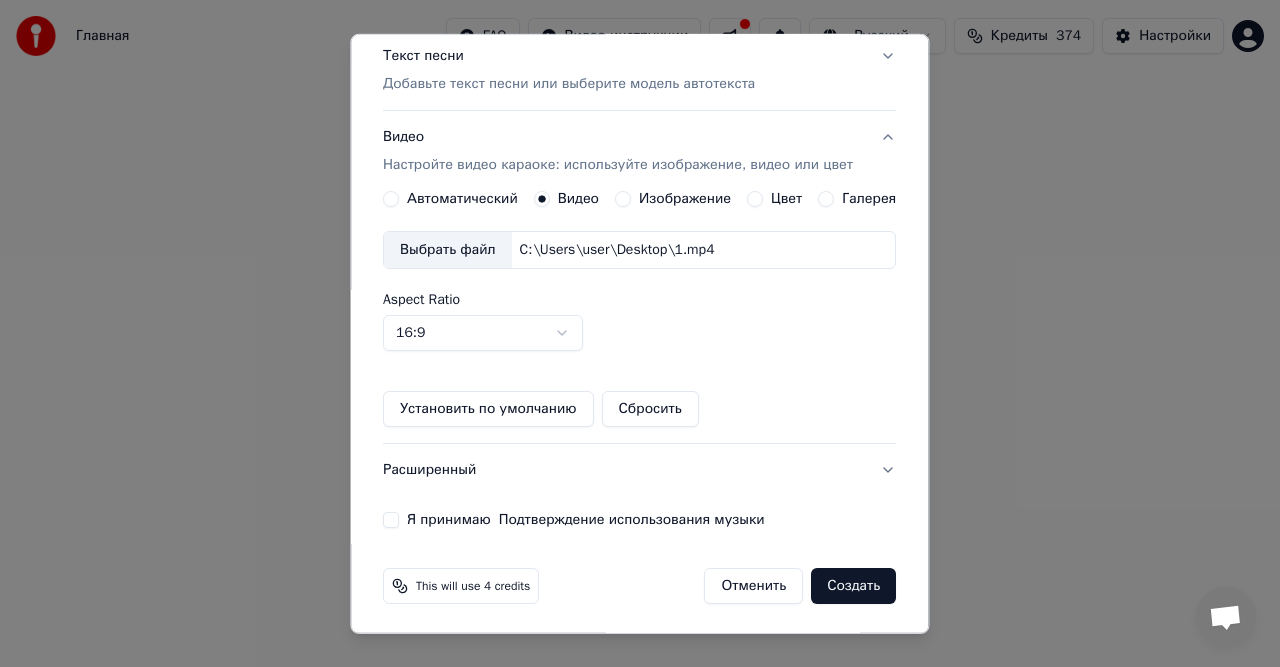click on "Я принимаю   Подтверждение использования музыки" at bounding box center [586, 520] 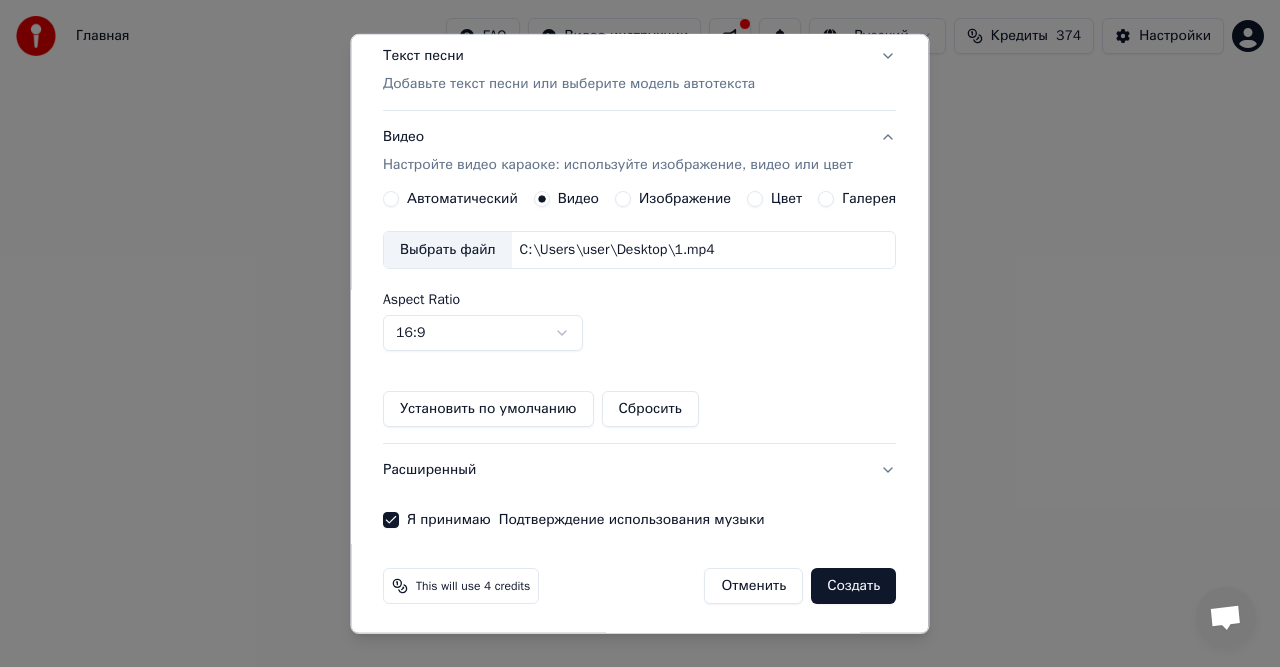 click on "Создать" at bounding box center [854, 586] 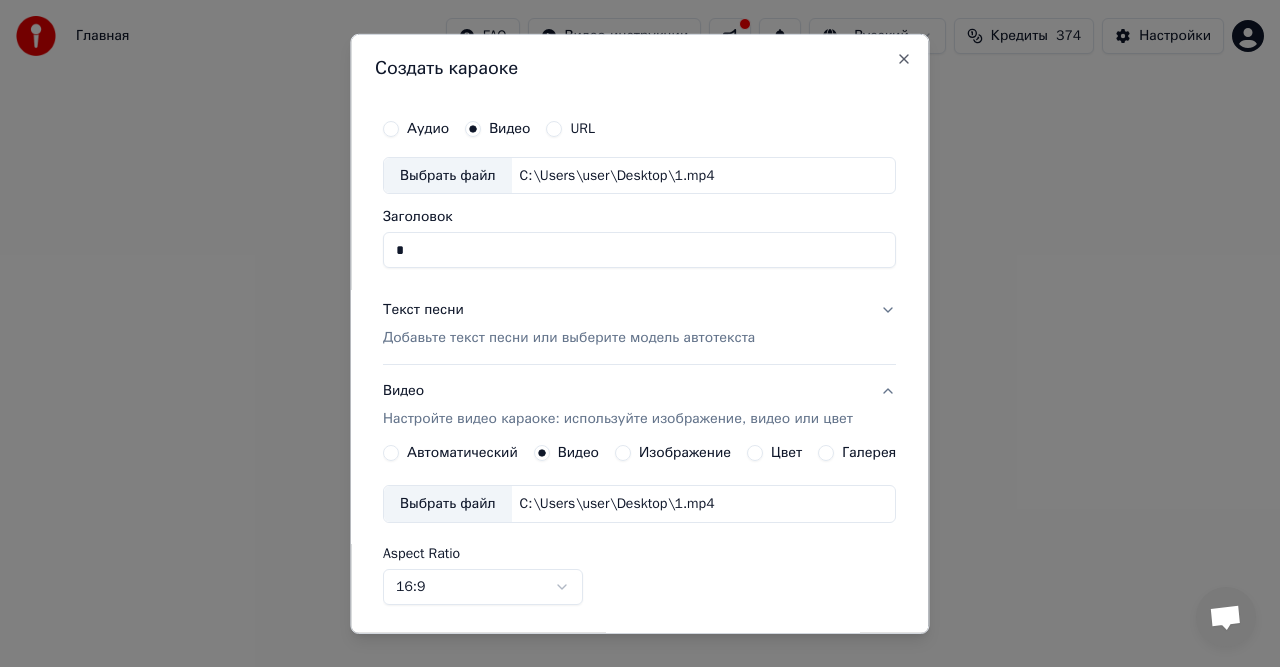 scroll, scrollTop: 254, scrollLeft: 0, axis: vertical 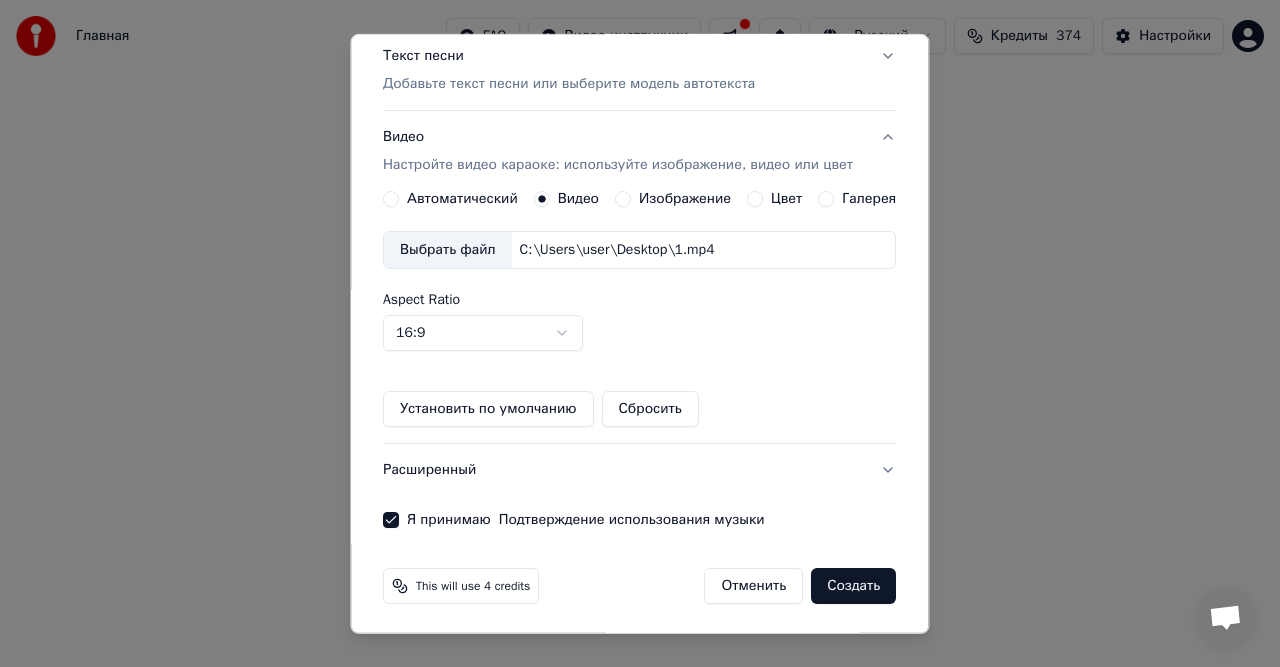 click on "Я принимаю   Подтверждение использования музыки" at bounding box center (586, 520) 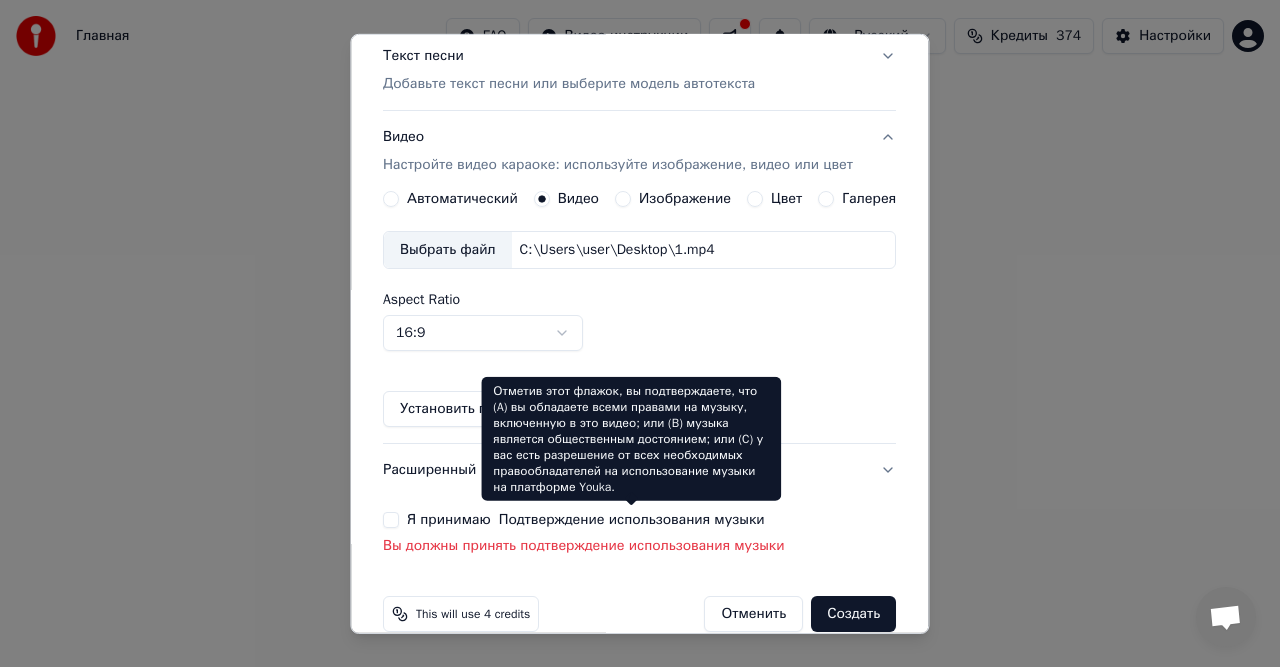 click on "Подтверждение использования музыки" at bounding box center [632, 520] 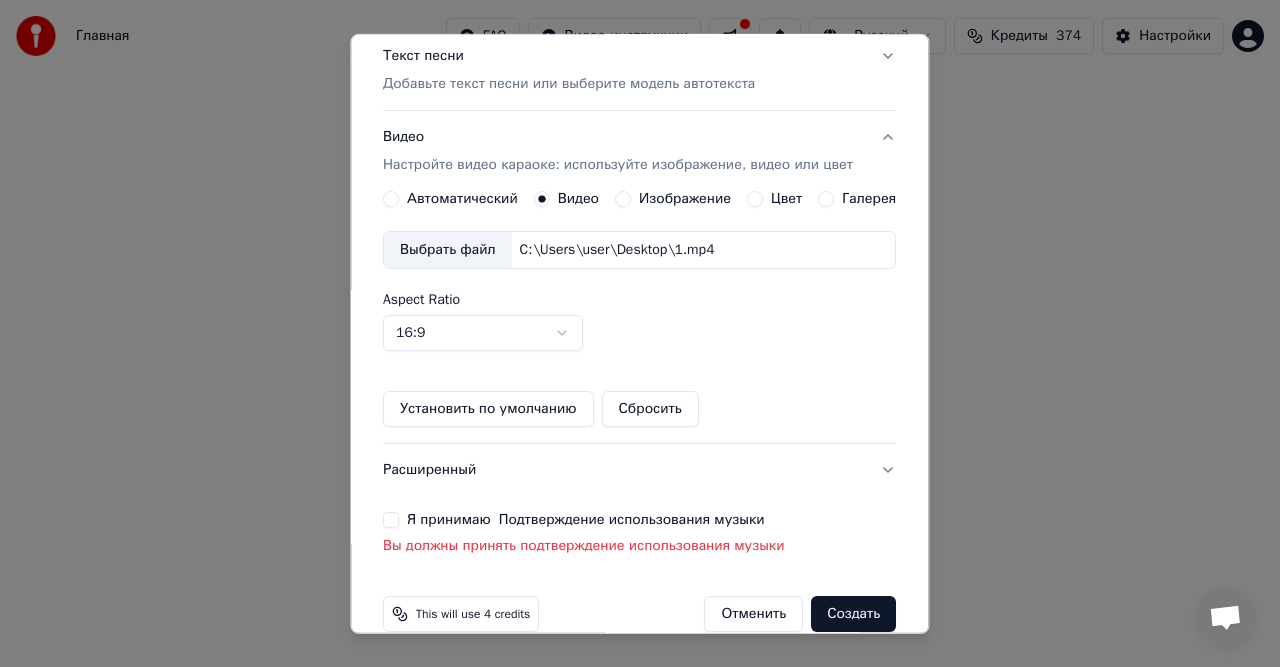click on "Я принимаю   Подтверждение использования музыки" at bounding box center [586, 520] 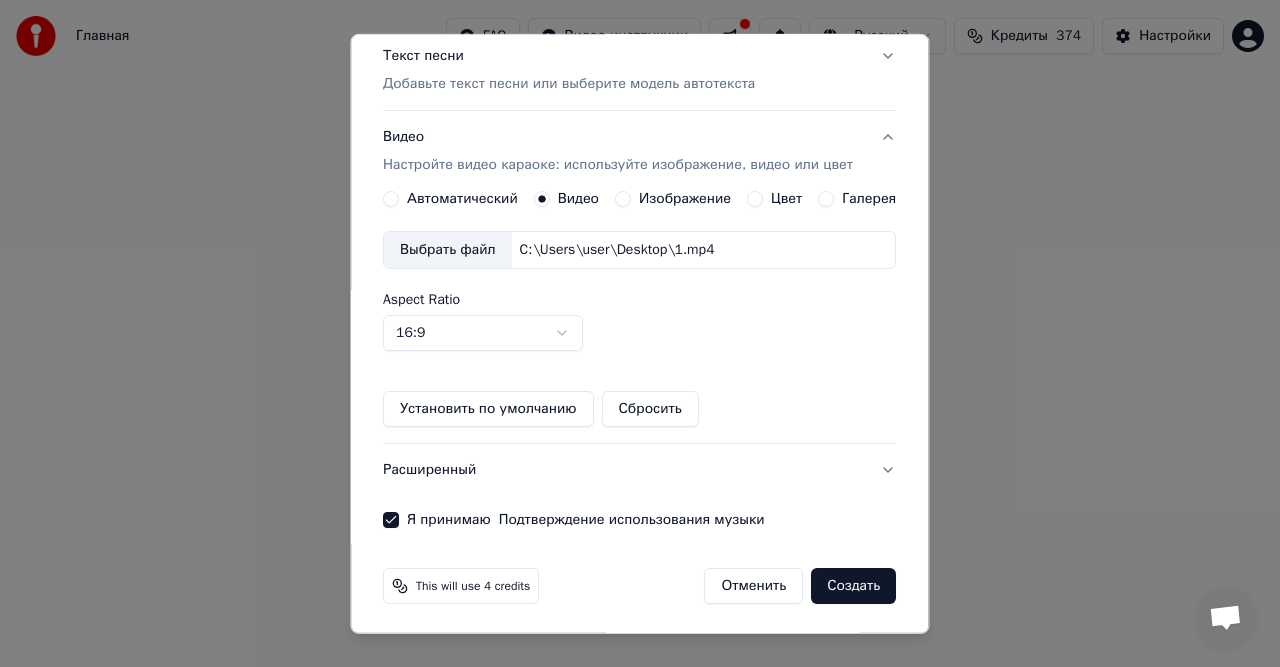 click on "Создать" at bounding box center [854, 586] 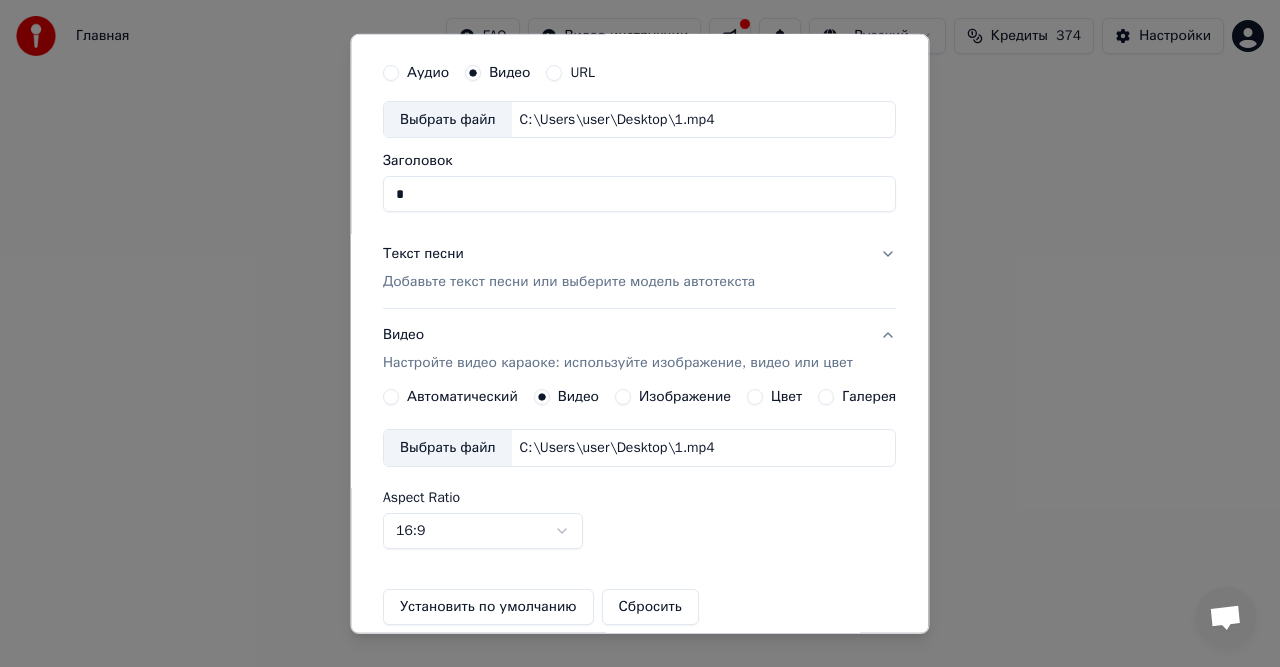 scroll, scrollTop: 54, scrollLeft: 0, axis: vertical 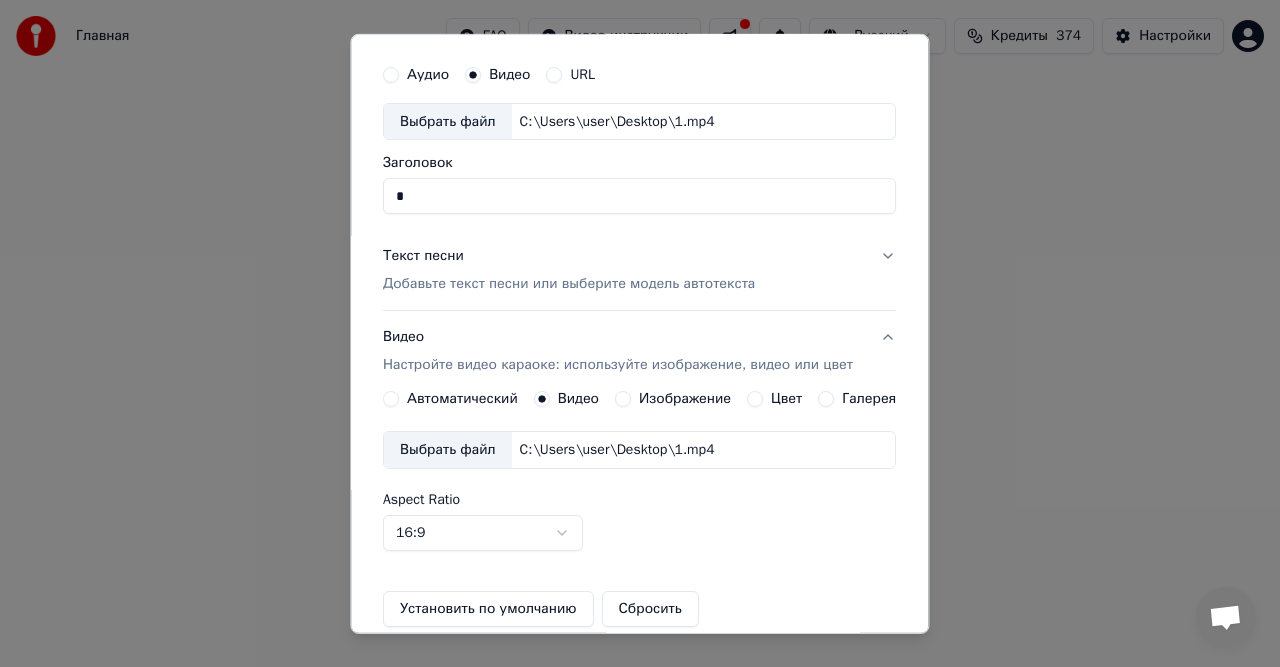 click on "Добавьте текст песни или выберите модель автотекста" at bounding box center (569, 284) 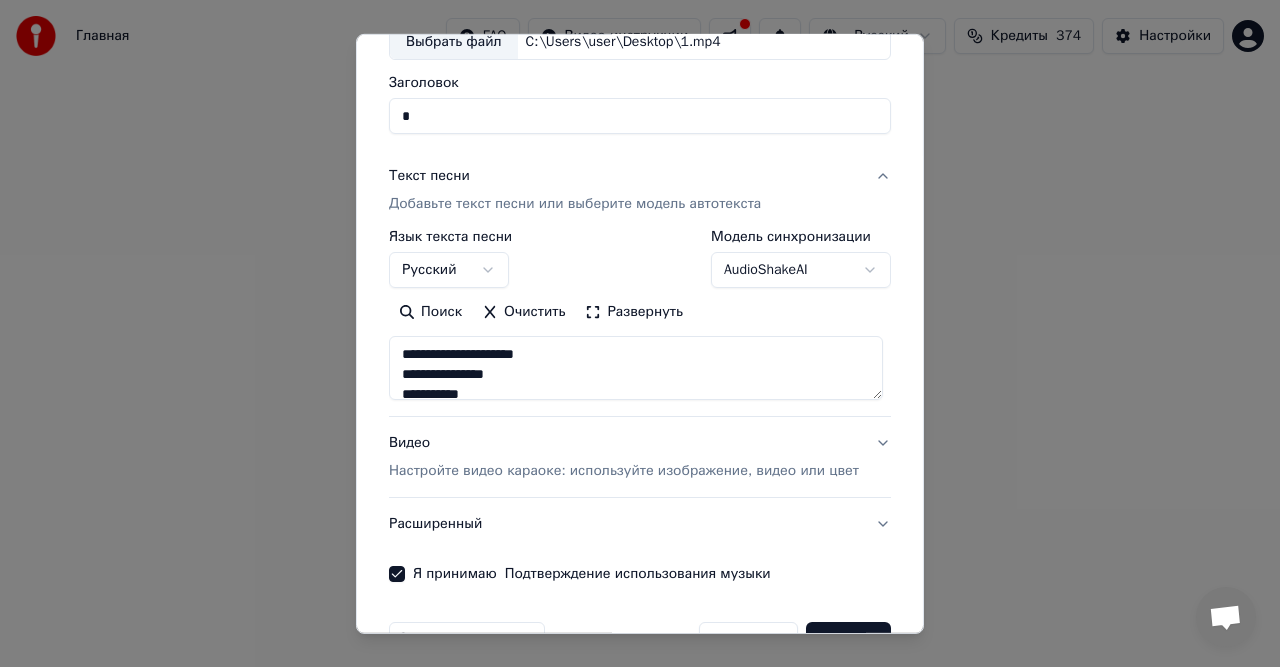scroll, scrollTop: 189, scrollLeft: 0, axis: vertical 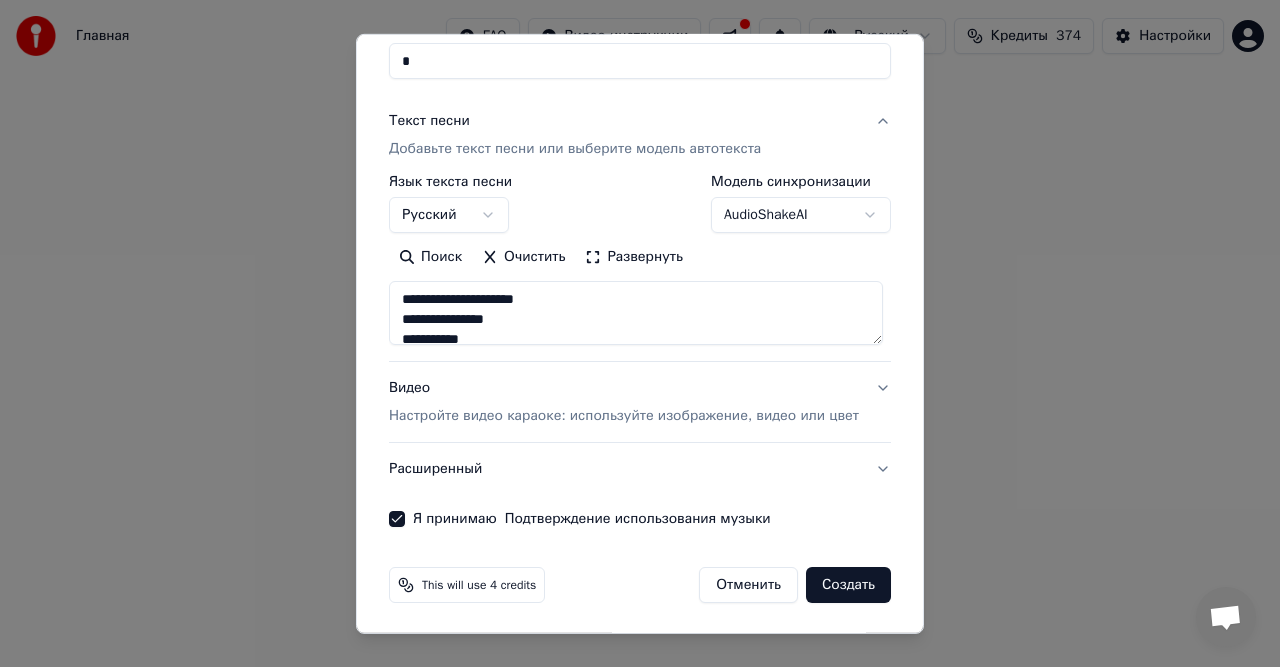 click on "Создать" at bounding box center (848, 585) 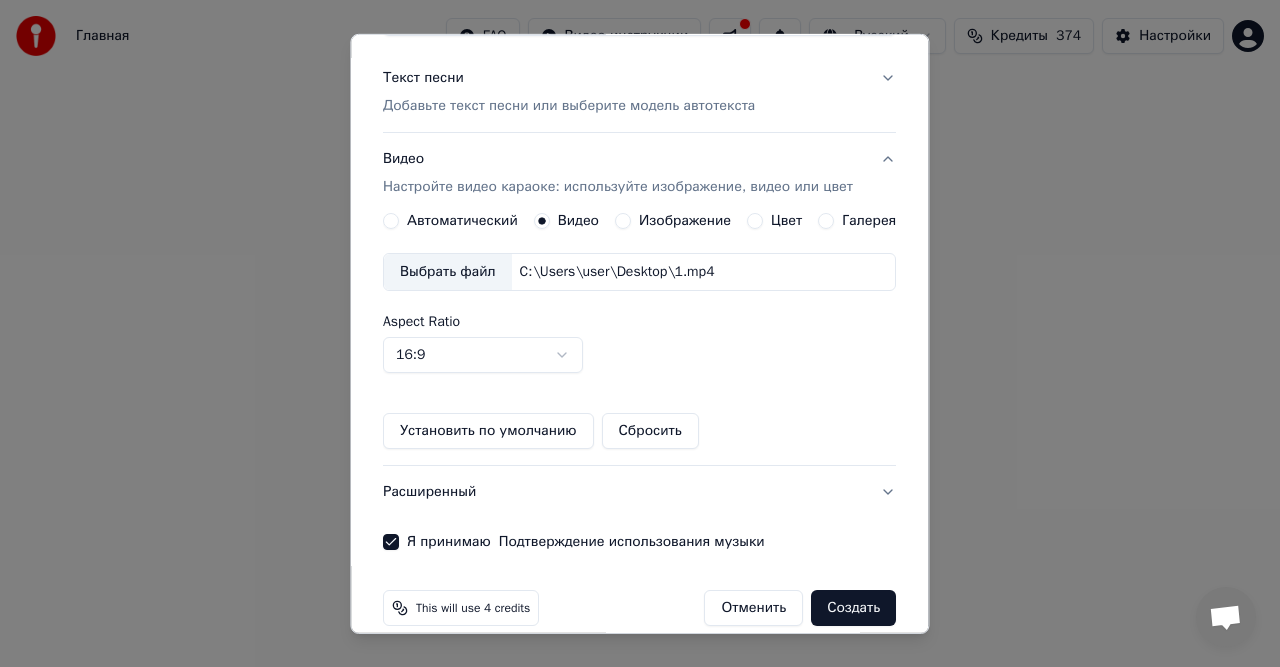 scroll, scrollTop: 254, scrollLeft: 0, axis: vertical 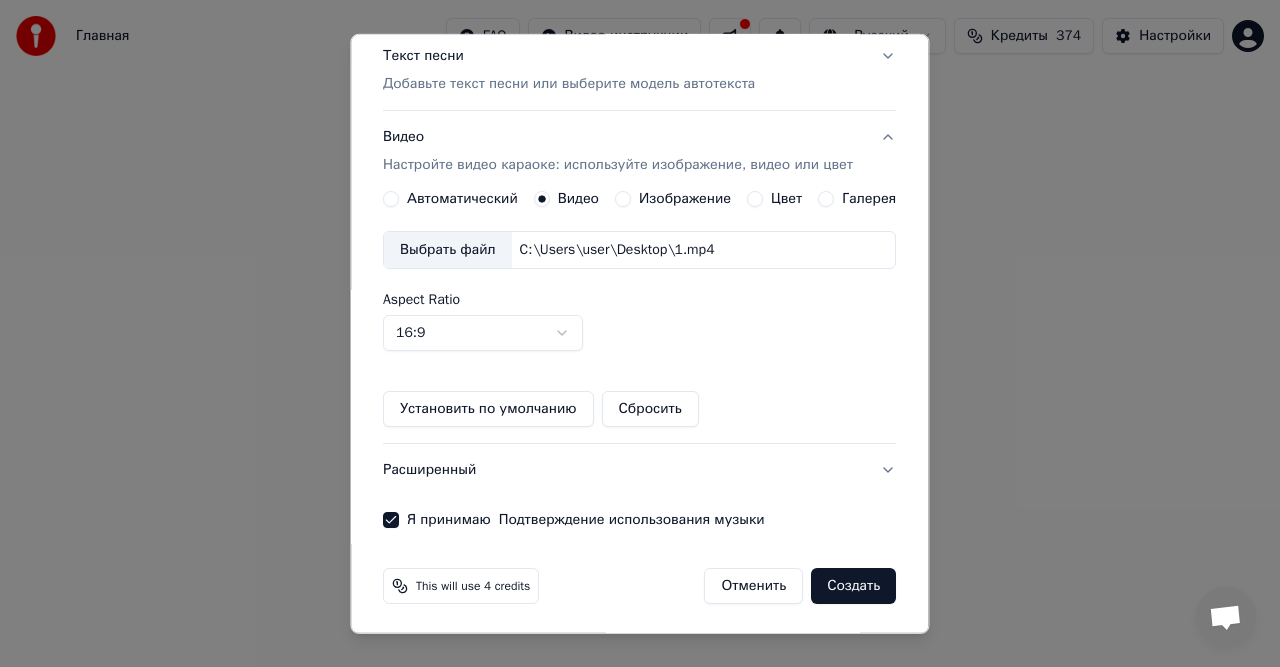 click on "Создать" at bounding box center (854, 586) 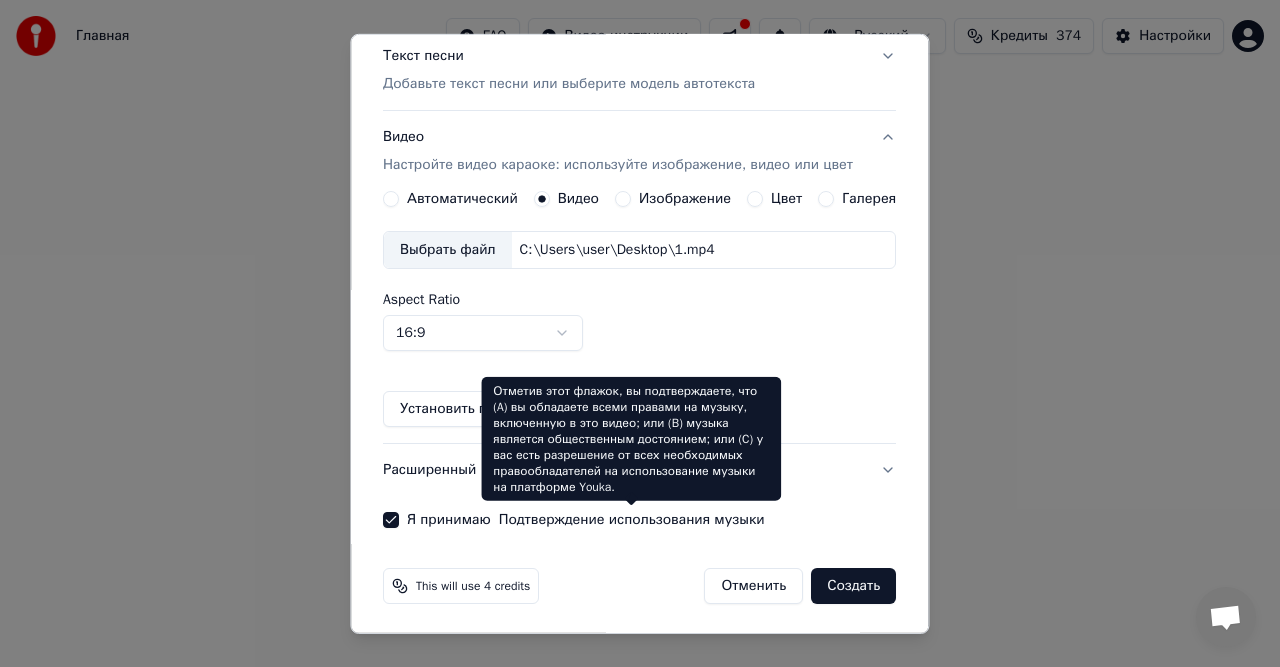 click on "Подтверждение использования музыки" at bounding box center [632, 520] 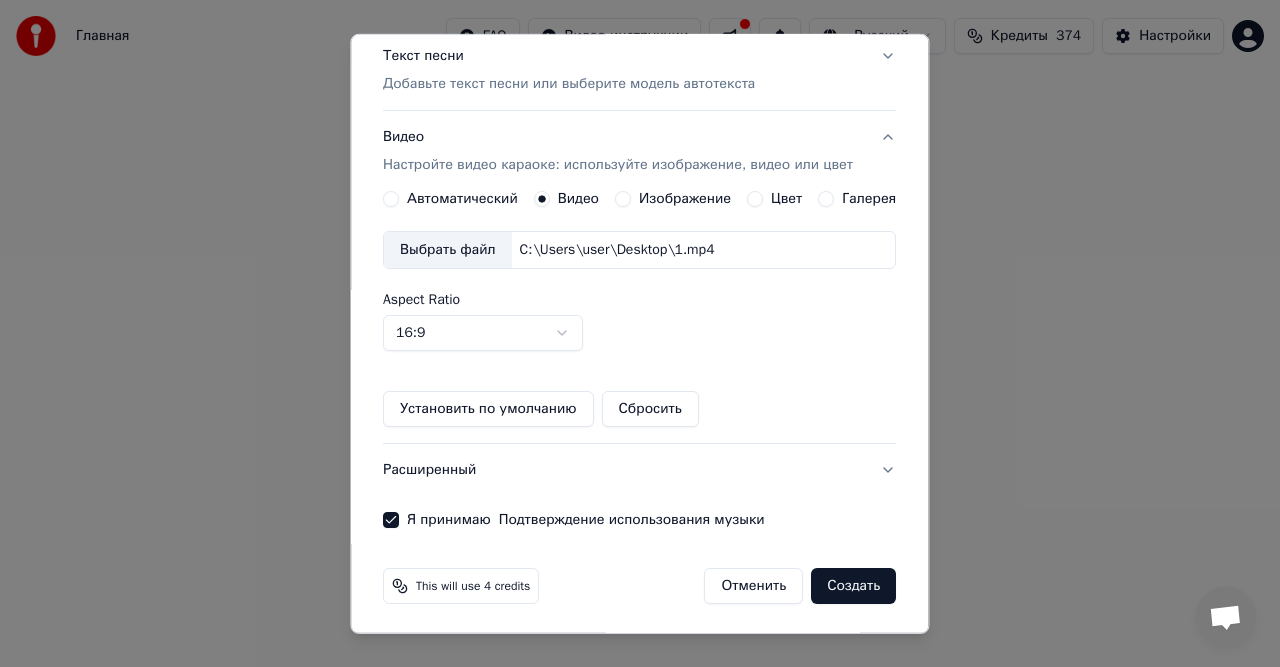 click on "Создать" at bounding box center (854, 586) 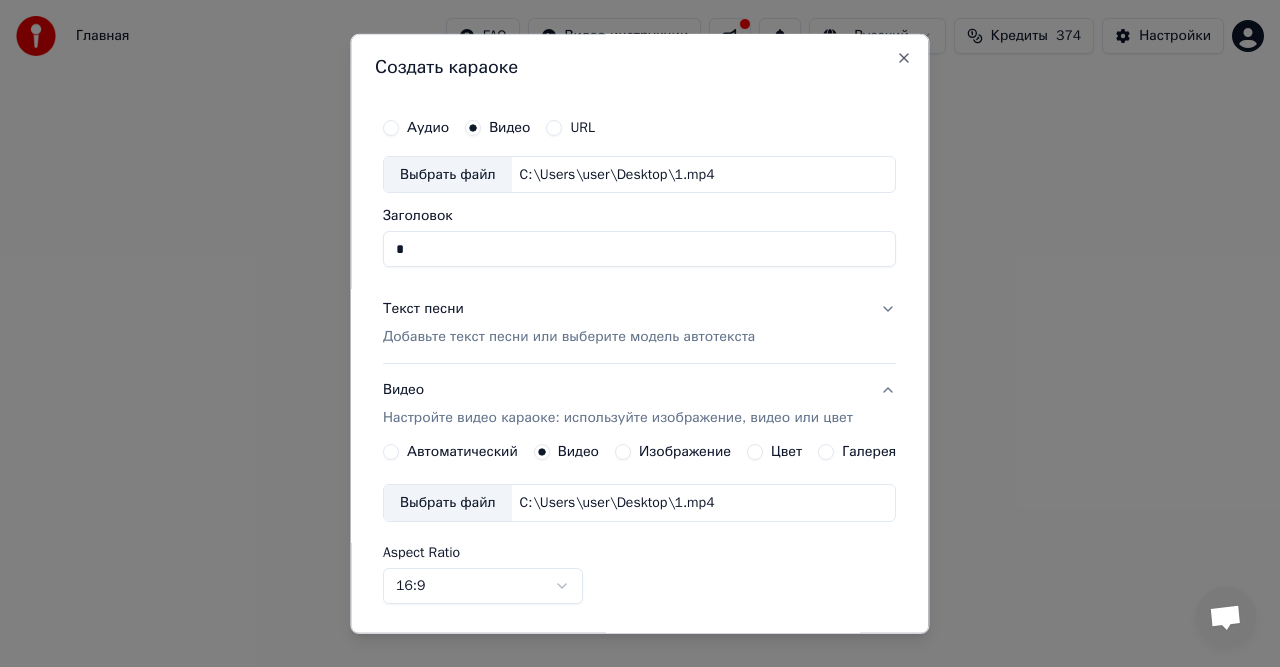 scroll, scrollTop: 0, scrollLeft: 0, axis: both 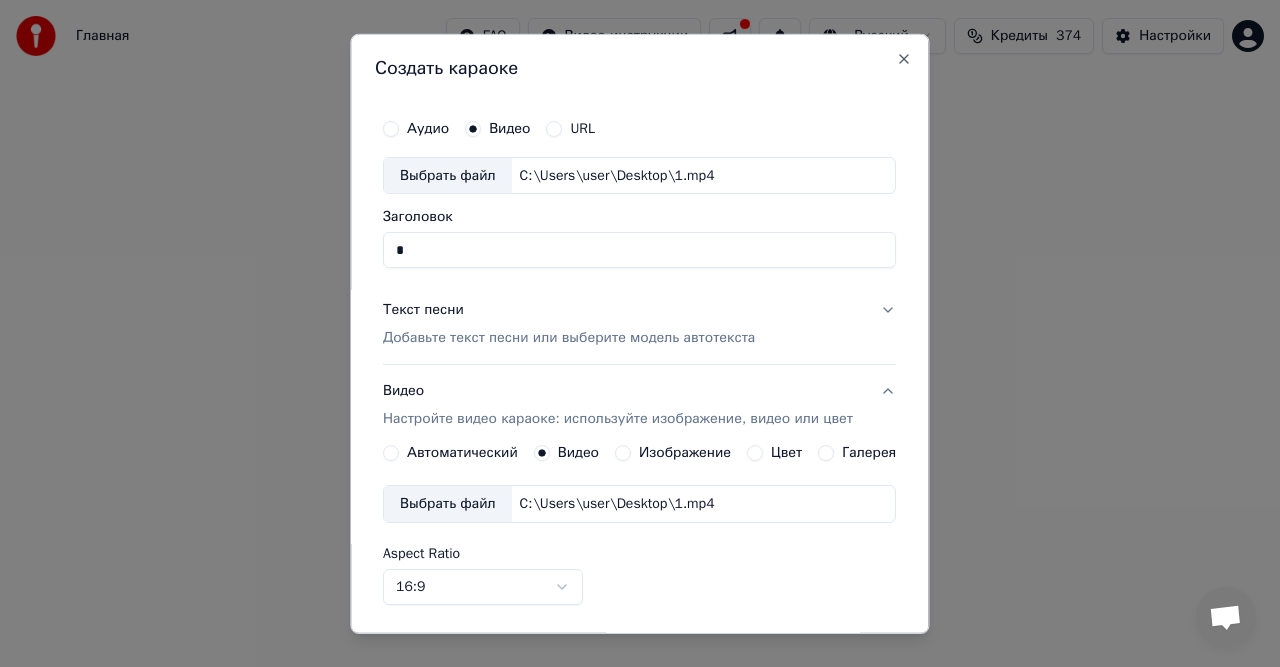 click on "Добавьте текст песни или выберите модель автотекста" at bounding box center (569, 338) 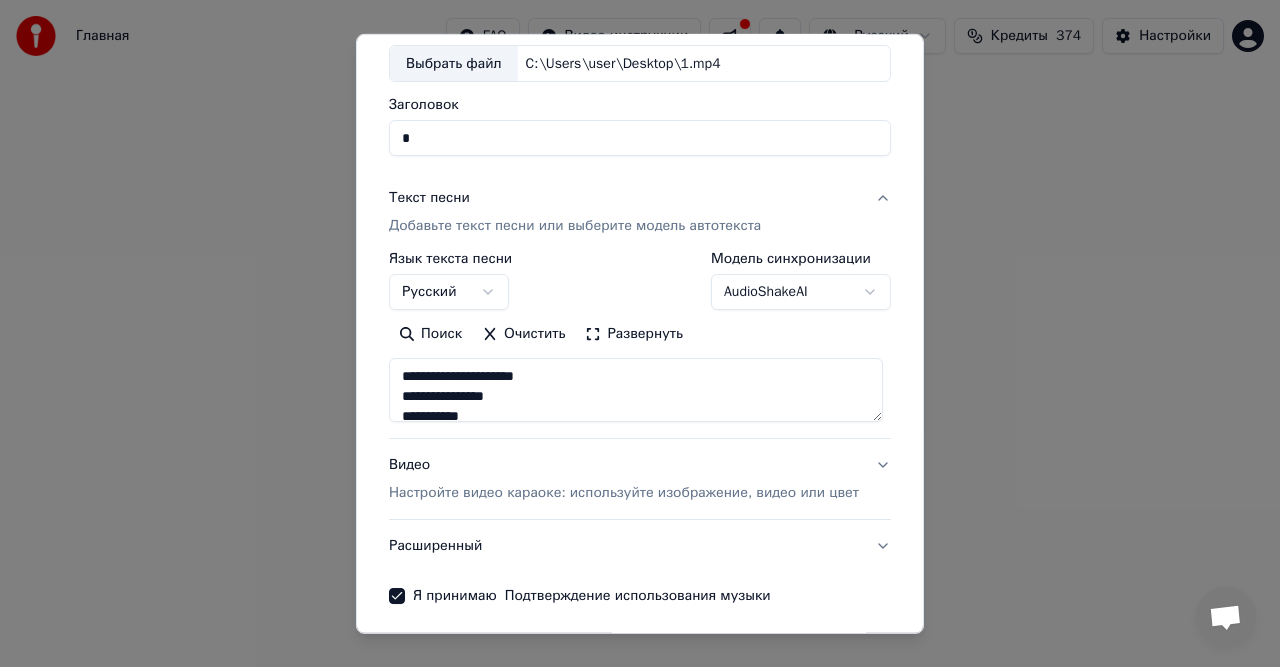 scroll, scrollTop: 189, scrollLeft: 0, axis: vertical 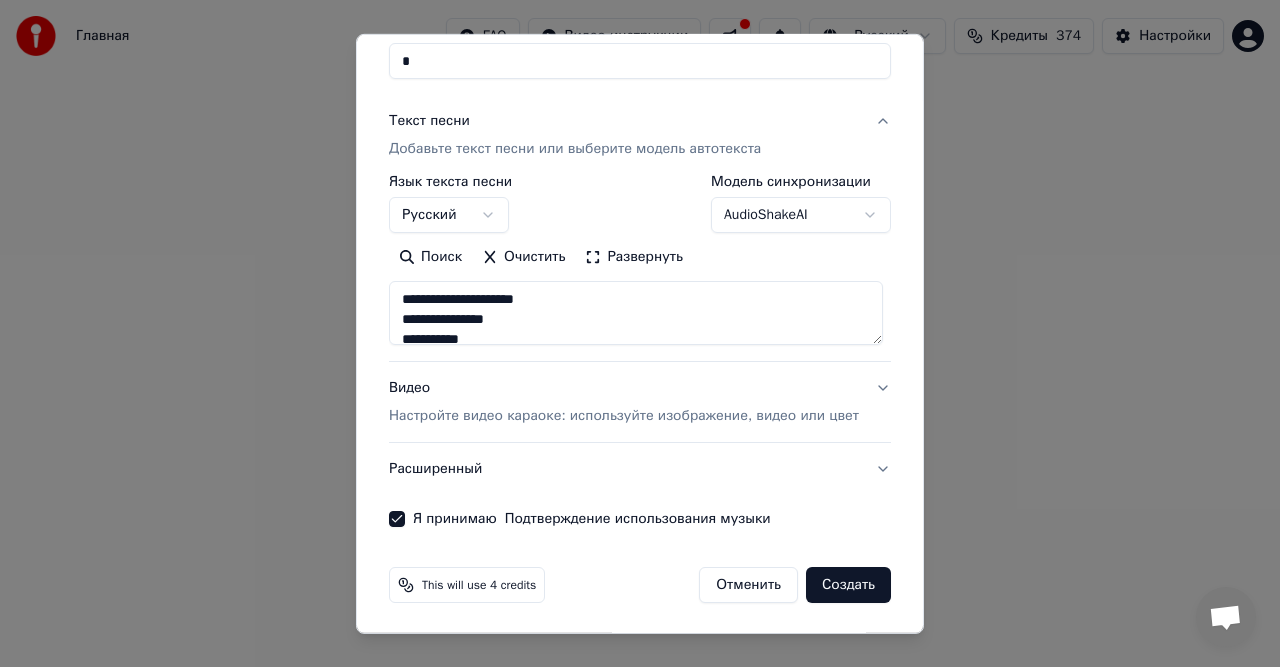 click on "Очистить" at bounding box center [523, 257] 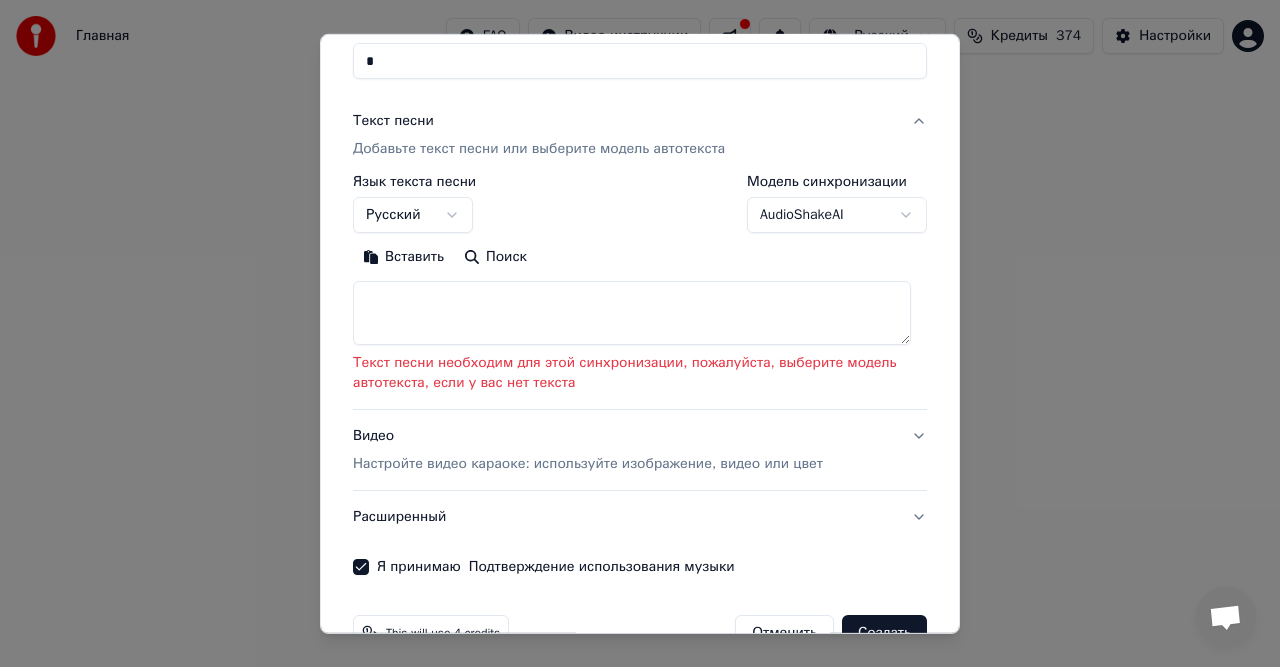 click on "Вставить" at bounding box center (403, 257) 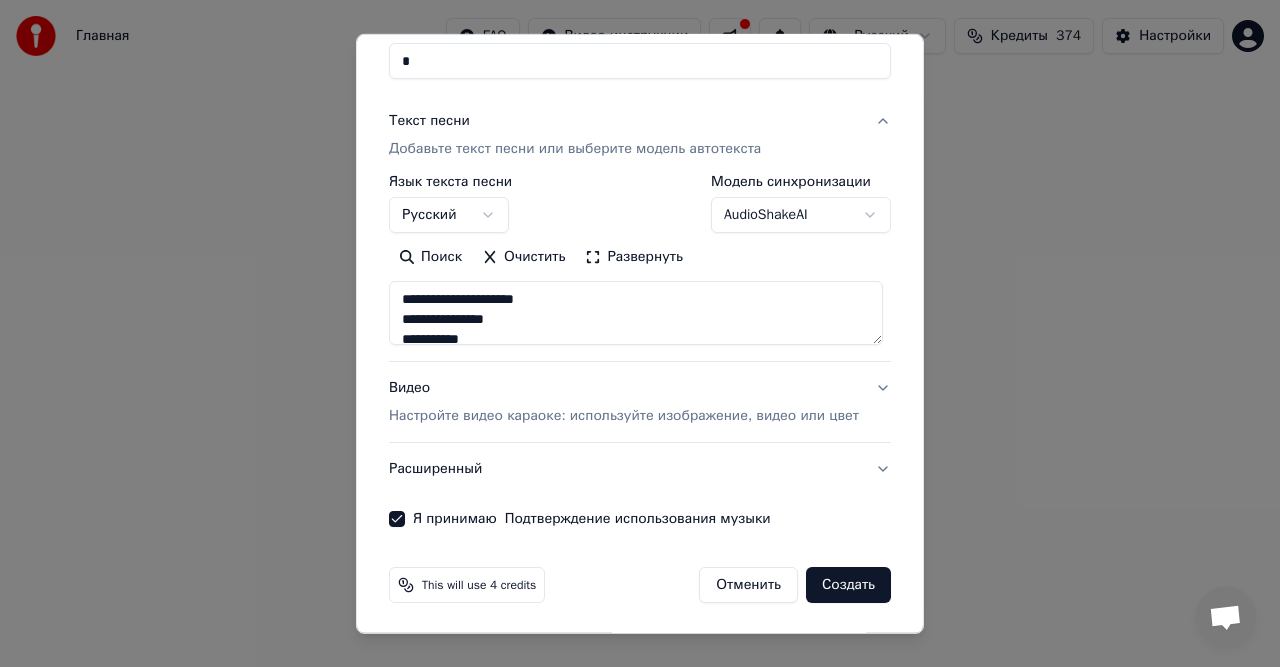 click on "Создать" at bounding box center (848, 585) 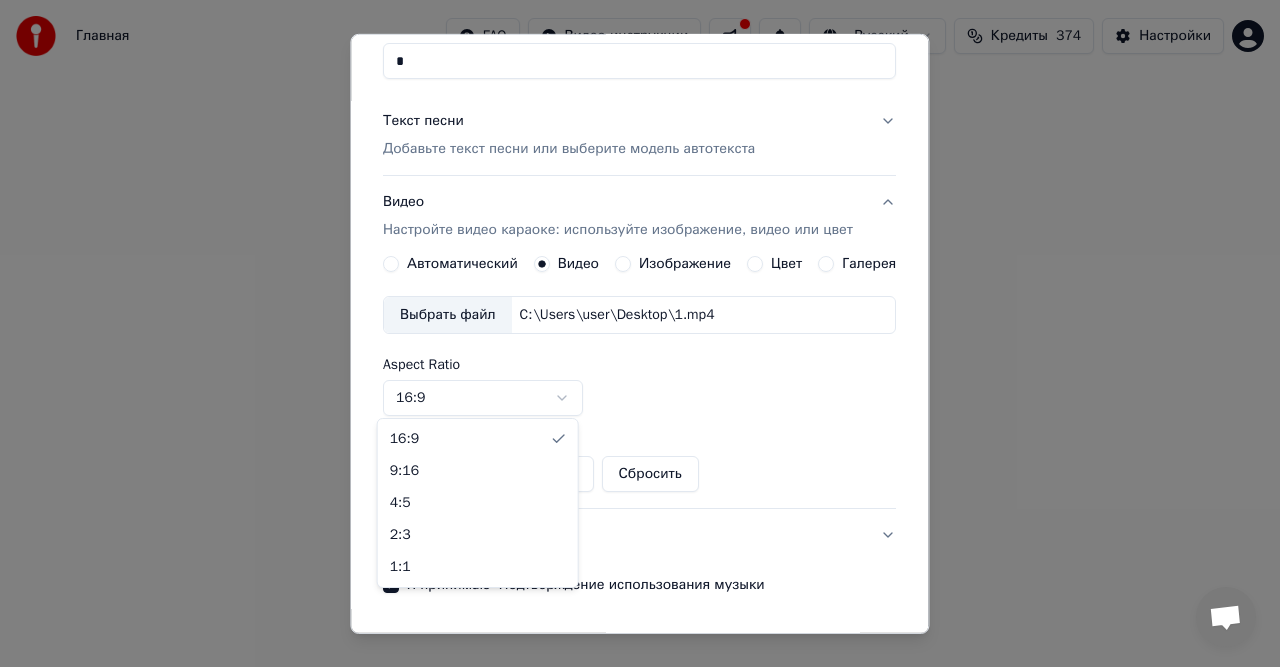 click on "Главная FAQ Видео-инструкции Русский Кредиты 374 Настройки Добро пожаловать в Youka Библиотека Получите доступ и управляйте всеми караоке-треками, которые вы создали. Редактируйте, организуйте и совершенствуйте свои проекты. Создать караоке Создайте караоке из аудио- или видеофайлов (MP3, MP4 и других), или вставьте URL, чтобы мгновенно создать караоке-видео с синхронизированными текстами. Создать караоке Аудио Видео URL Выбрать файл C:\Users\user\Desktop\1.mp4 Заголовок * Текст песни Добавьте текст песни или выберите модель автотекста Видео Автоматический Видео Изображение" at bounding box center [640, 314] 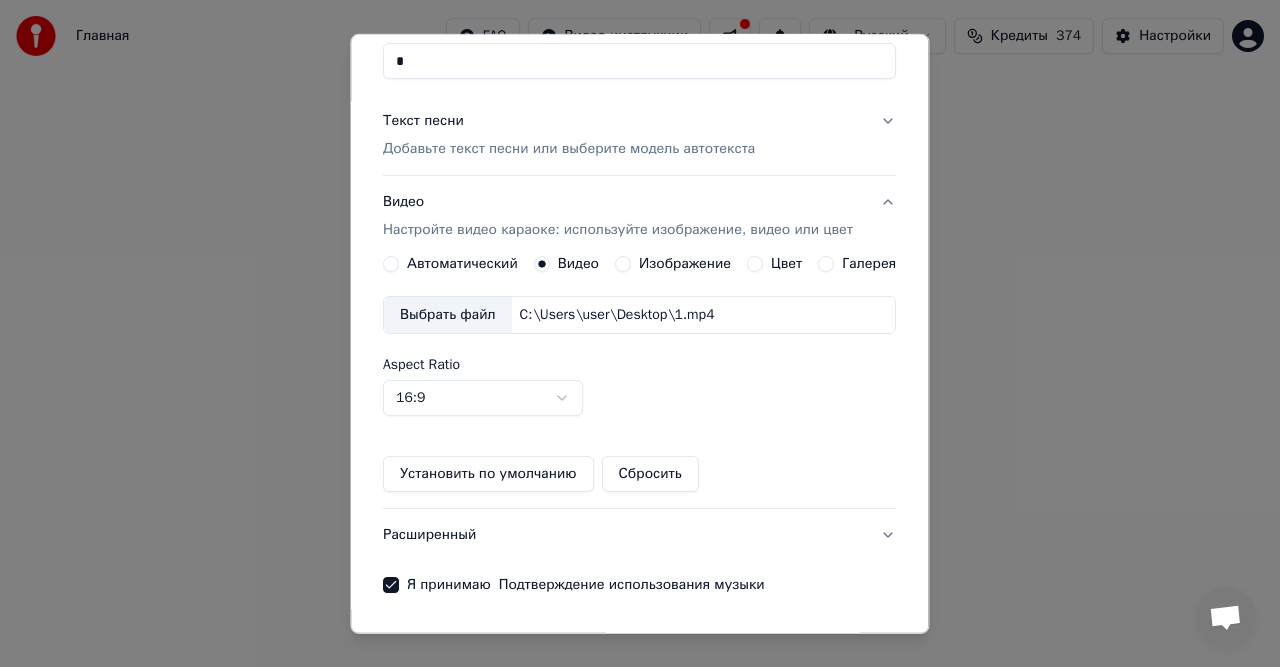 click on "Выбрать файл" at bounding box center (448, 315) 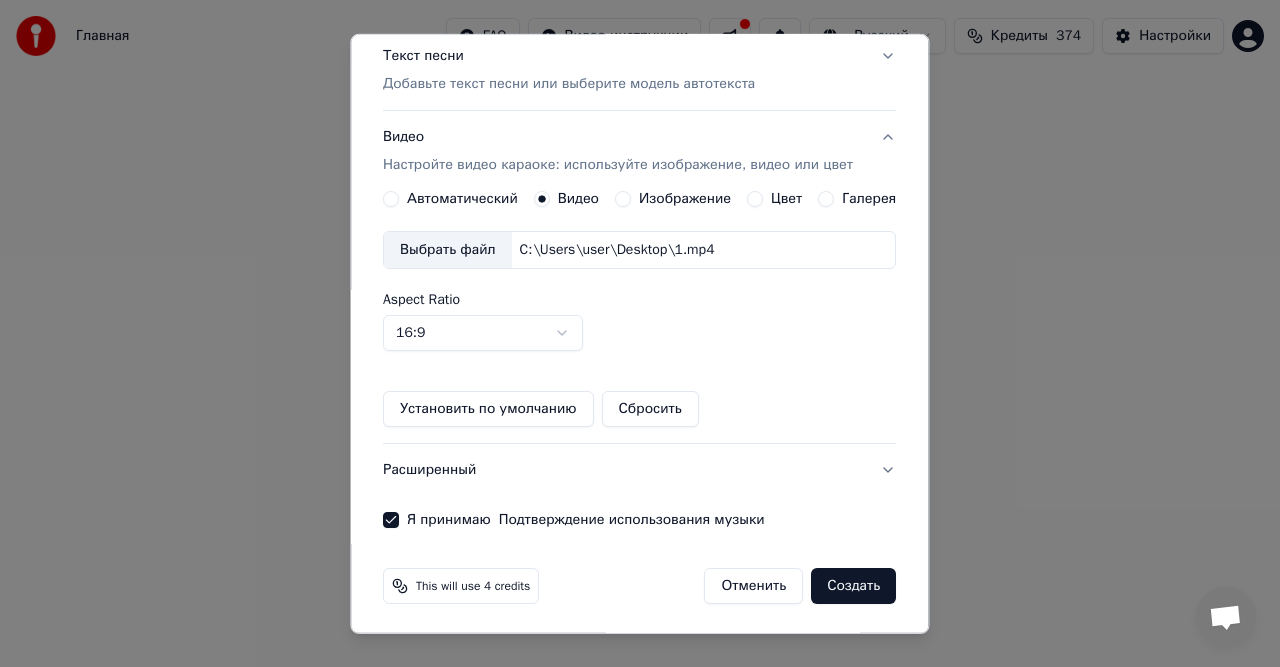 click on "Создать" at bounding box center (854, 586) 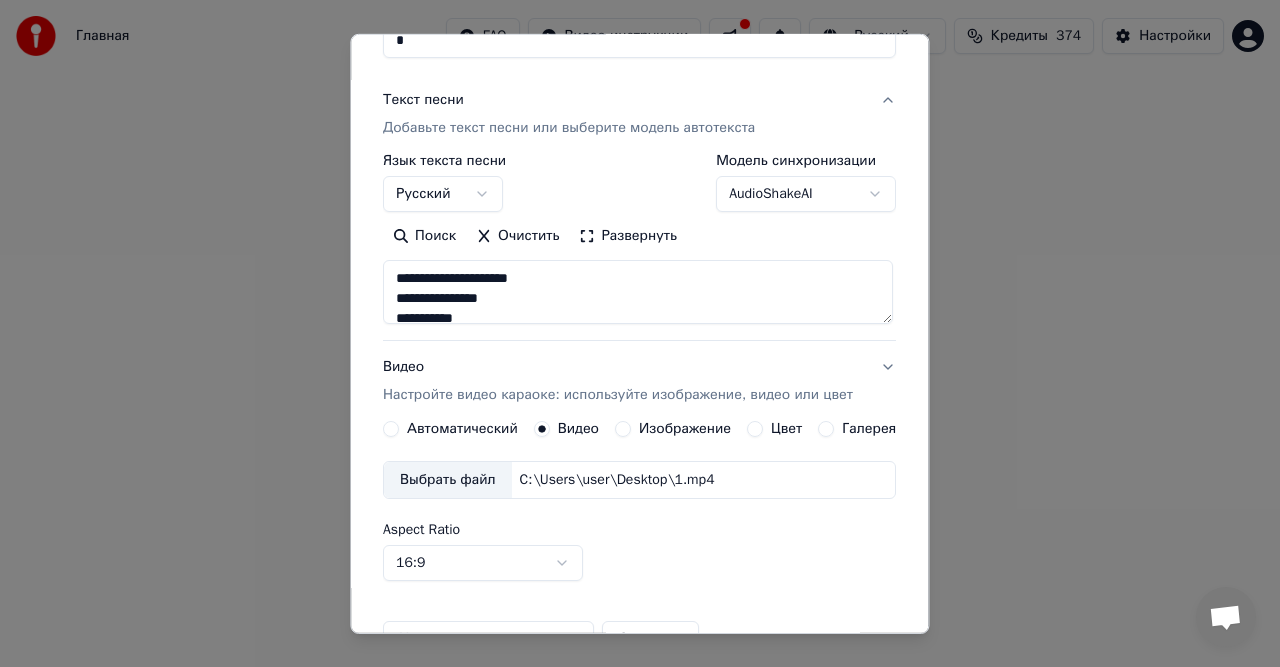 scroll, scrollTop: 189, scrollLeft: 0, axis: vertical 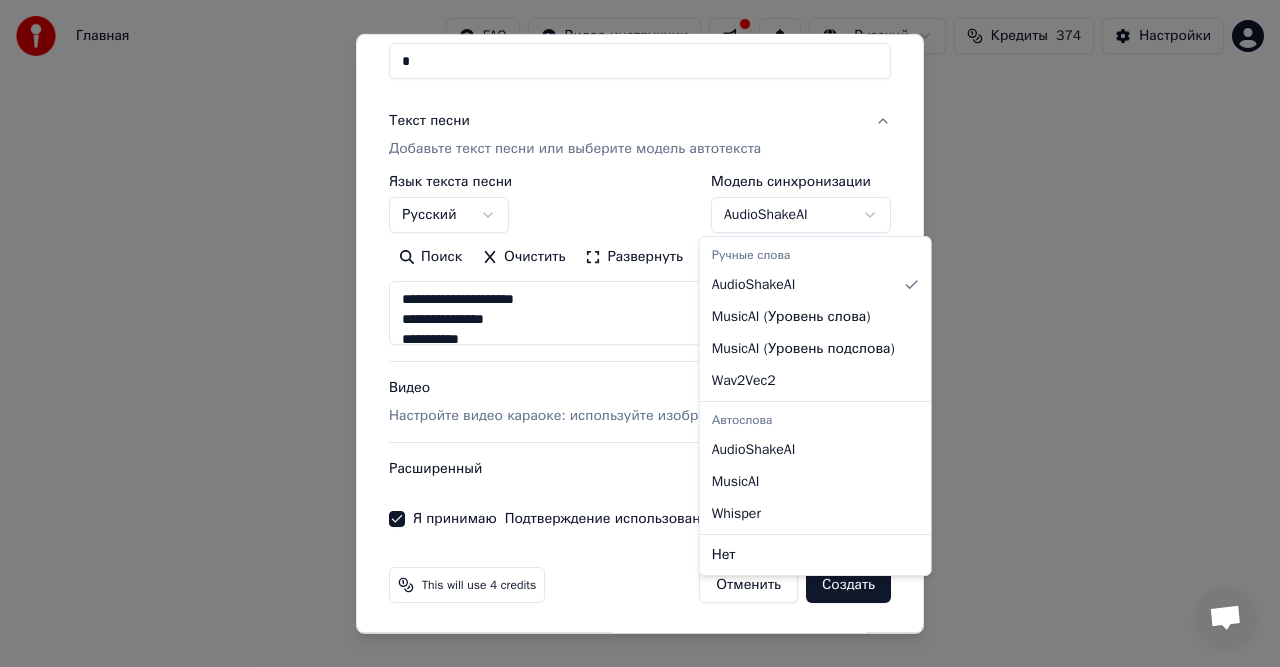 click on "**********" at bounding box center [640, 314] 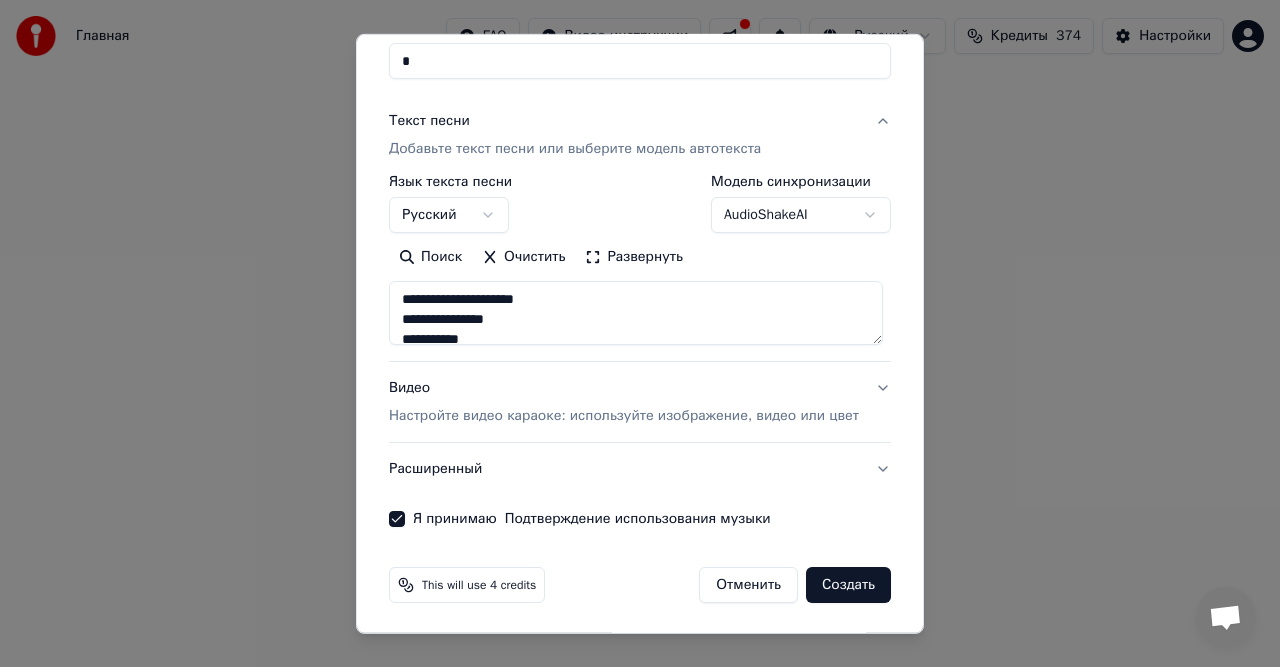 click on "Создать" at bounding box center (848, 585) 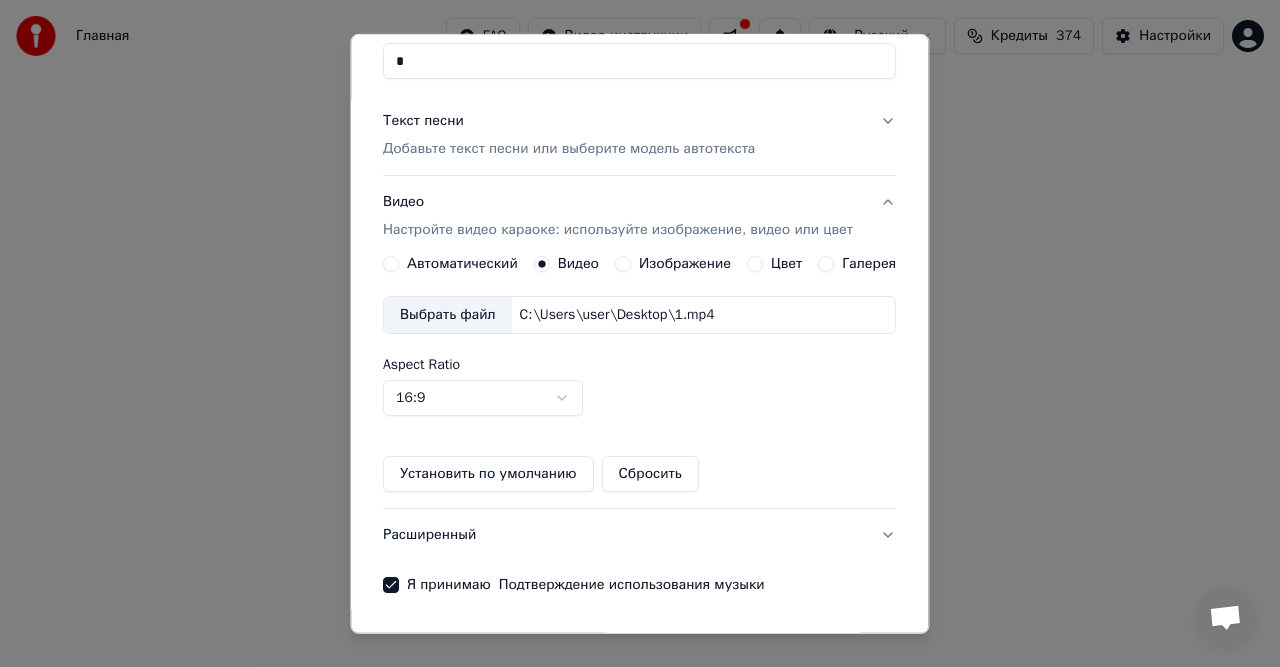 click on "Автоматический" at bounding box center (450, 264) 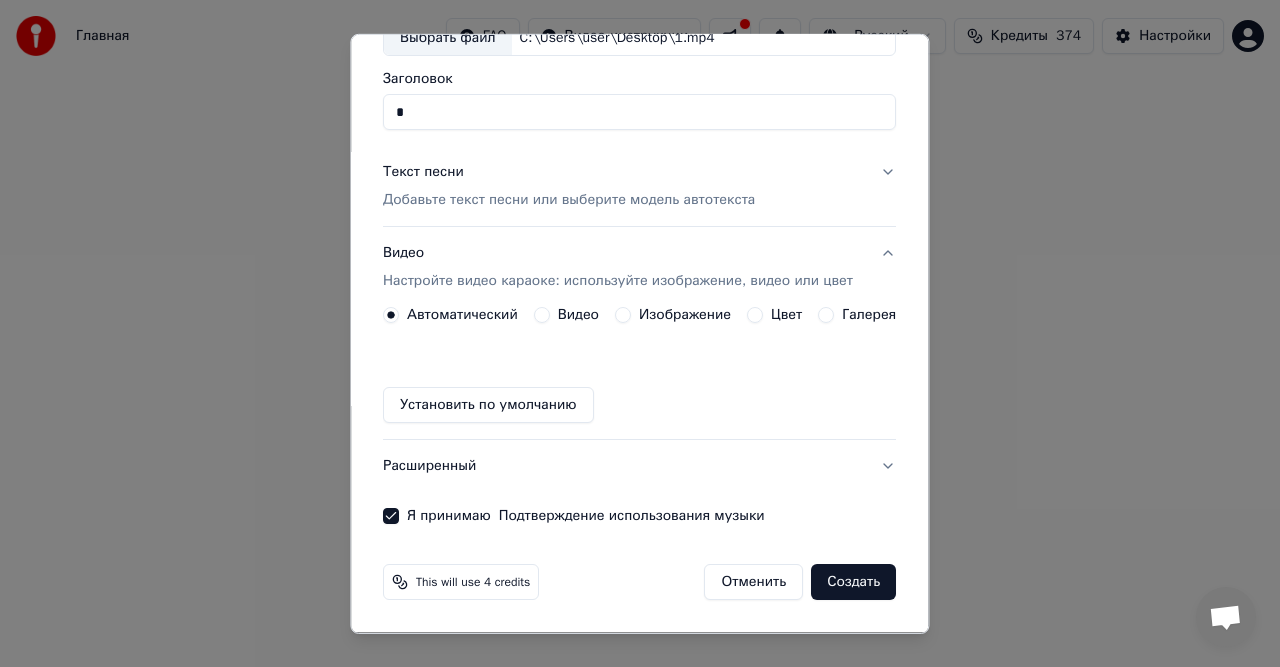 scroll, scrollTop: 135, scrollLeft: 0, axis: vertical 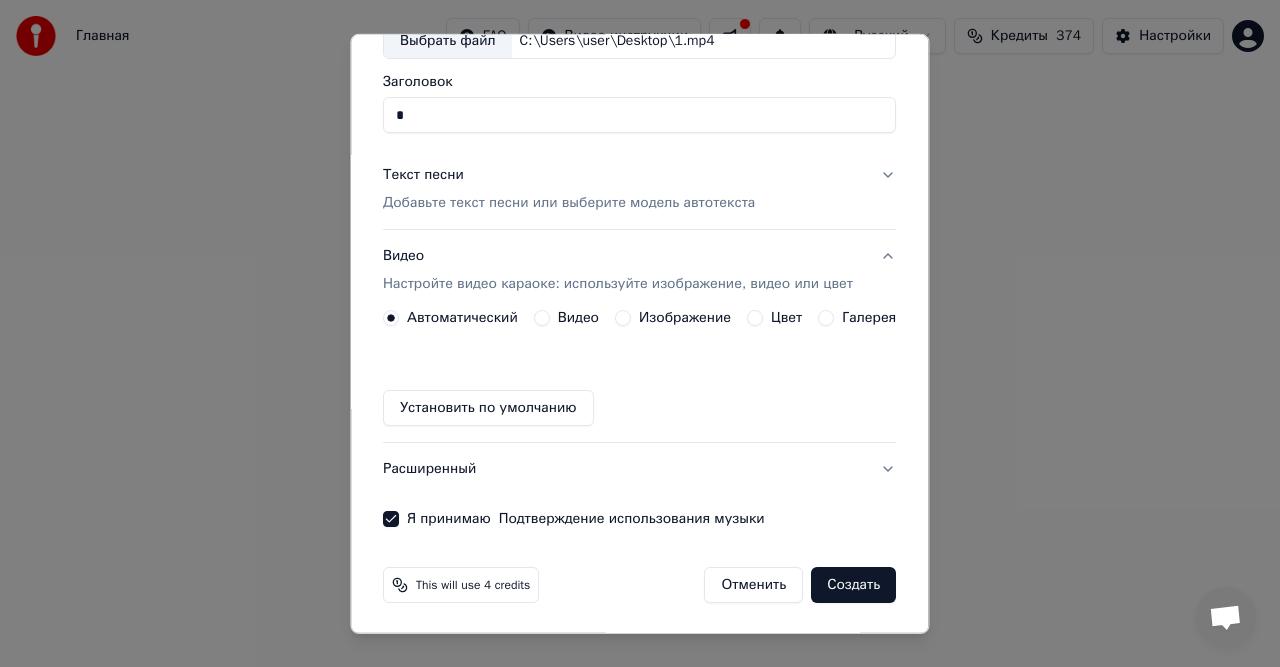 click on "Видео" at bounding box center [578, 318] 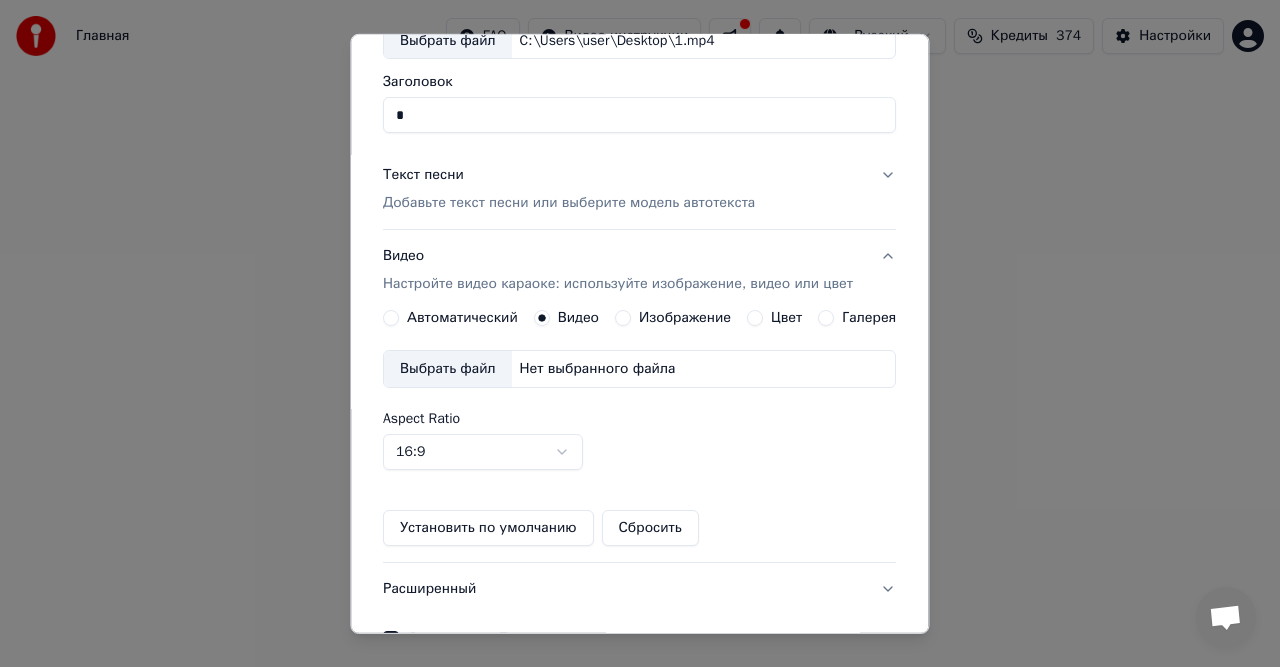 click on "Нет выбранного файла" at bounding box center (598, 369) 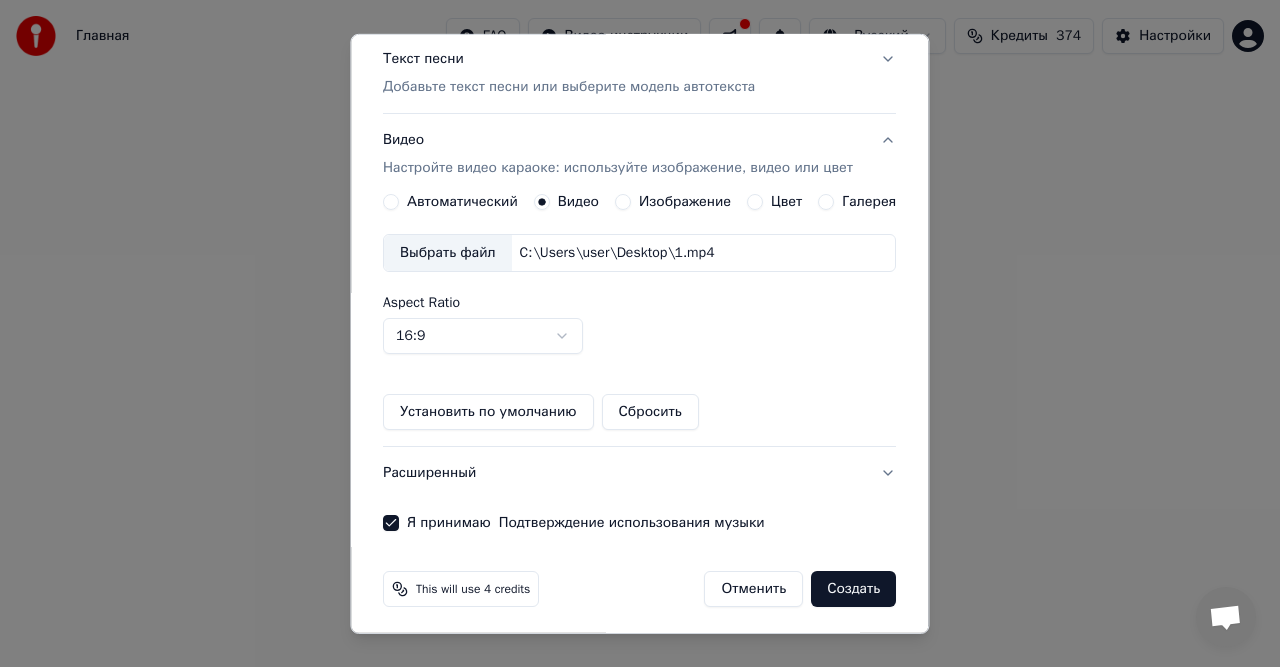 scroll, scrollTop: 254, scrollLeft: 0, axis: vertical 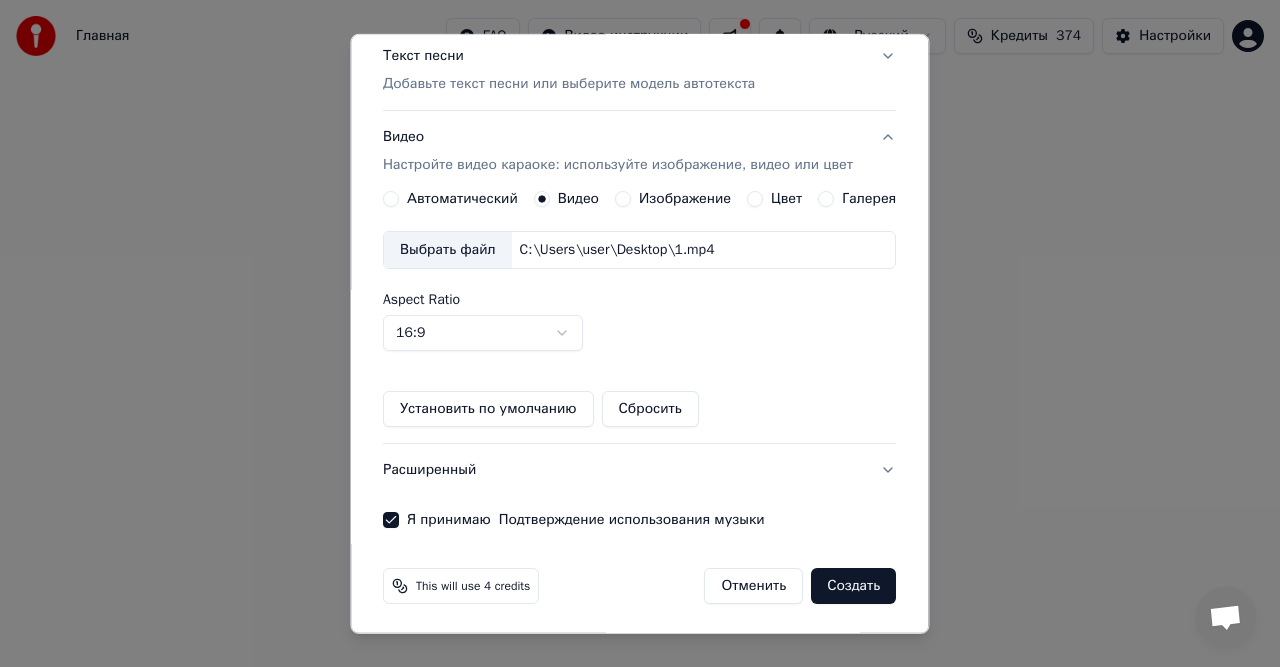 click on "Создать" at bounding box center [854, 586] 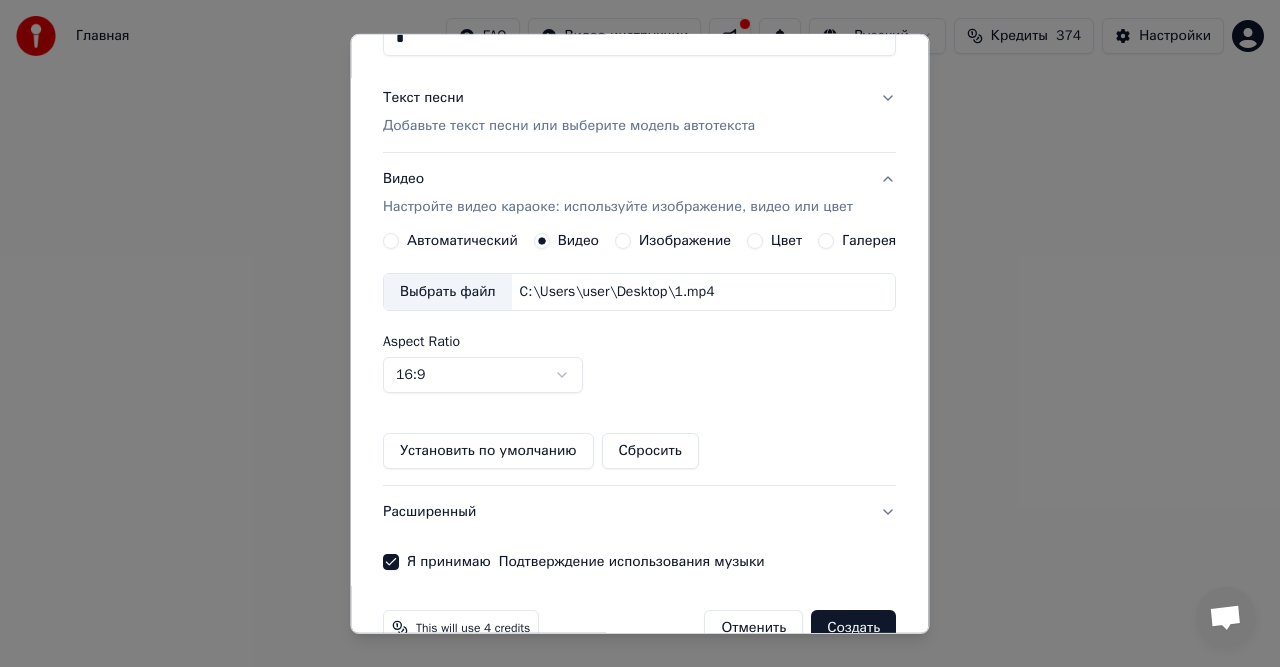 scroll, scrollTop: 254, scrollLeft: 0, axis: vertical 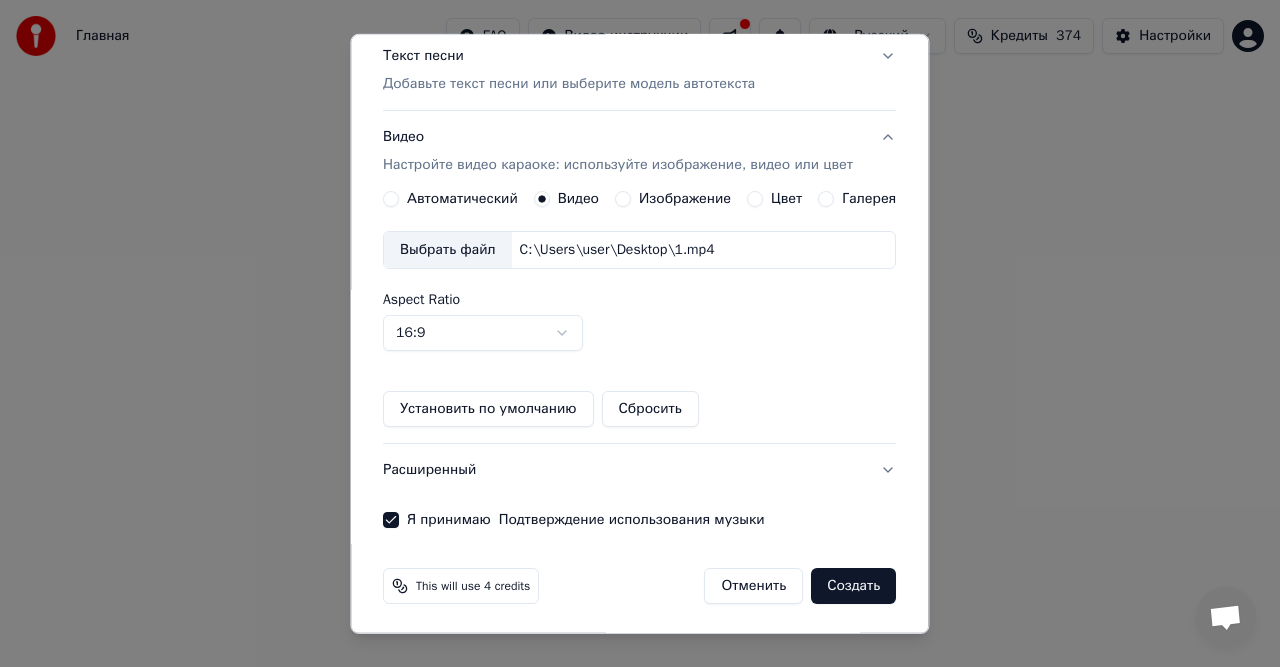 click on "C:\Users\user\Desktop\1.mp4" at bounding box center (617, 250) 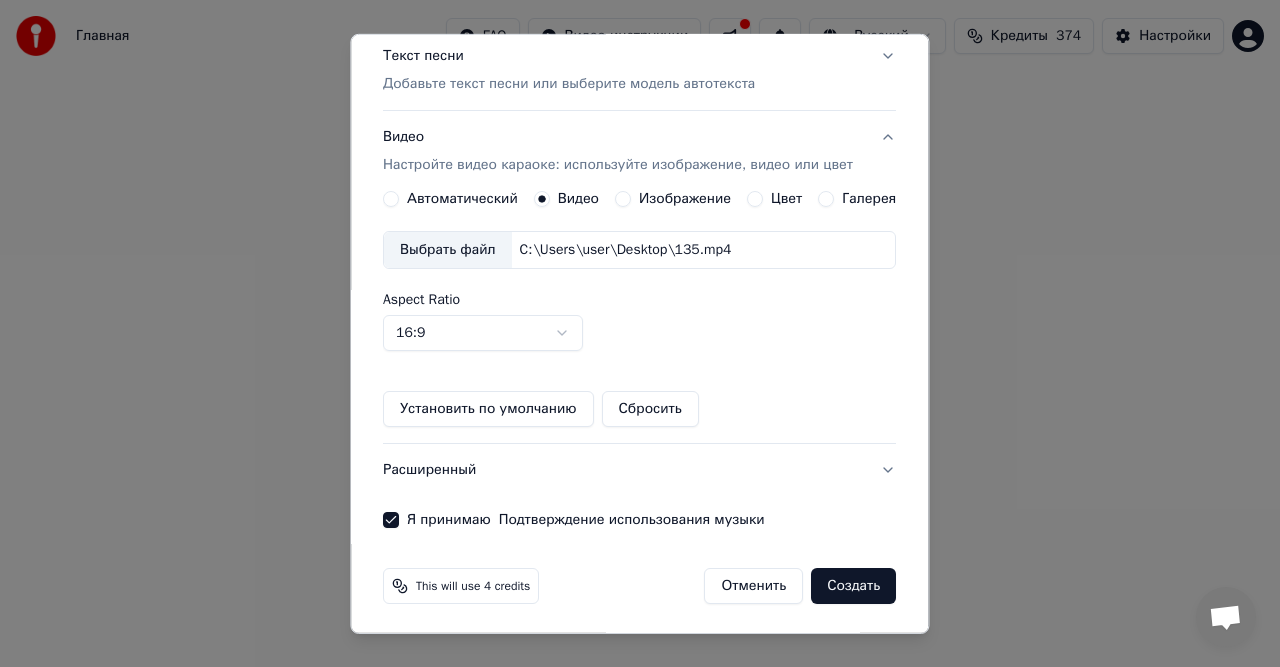 click on "Создать" at bounding box center [854, 586] 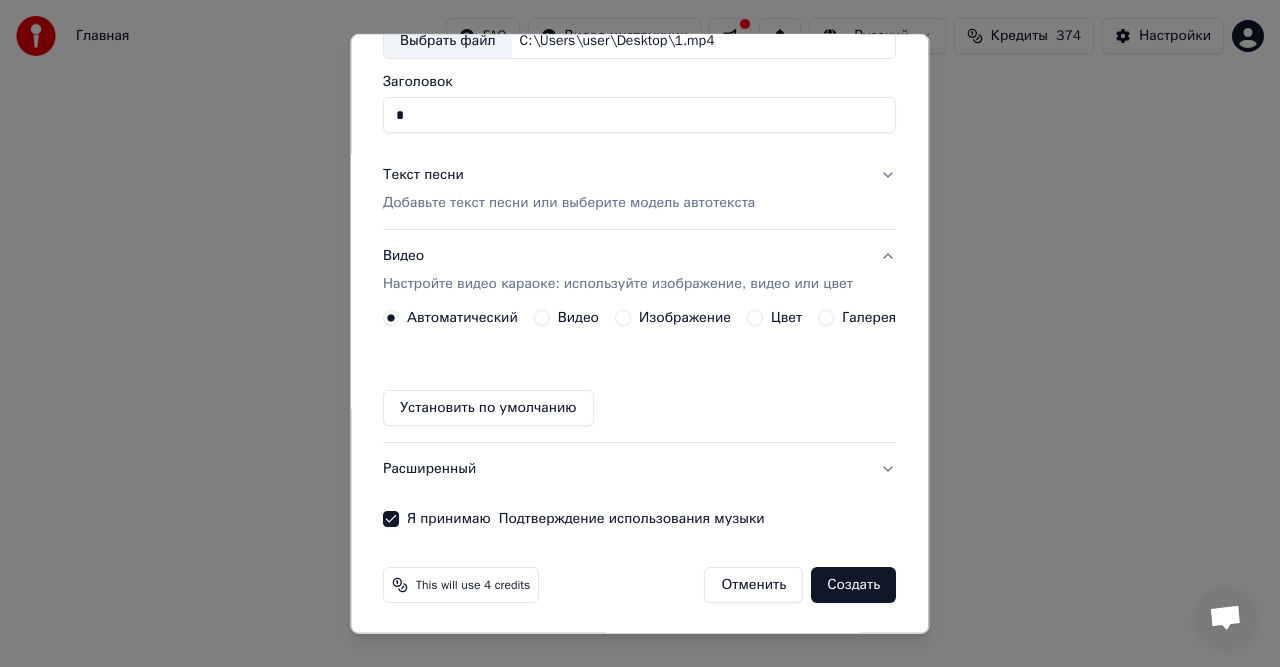 click on "Видео" at bounding box center (578, 318) 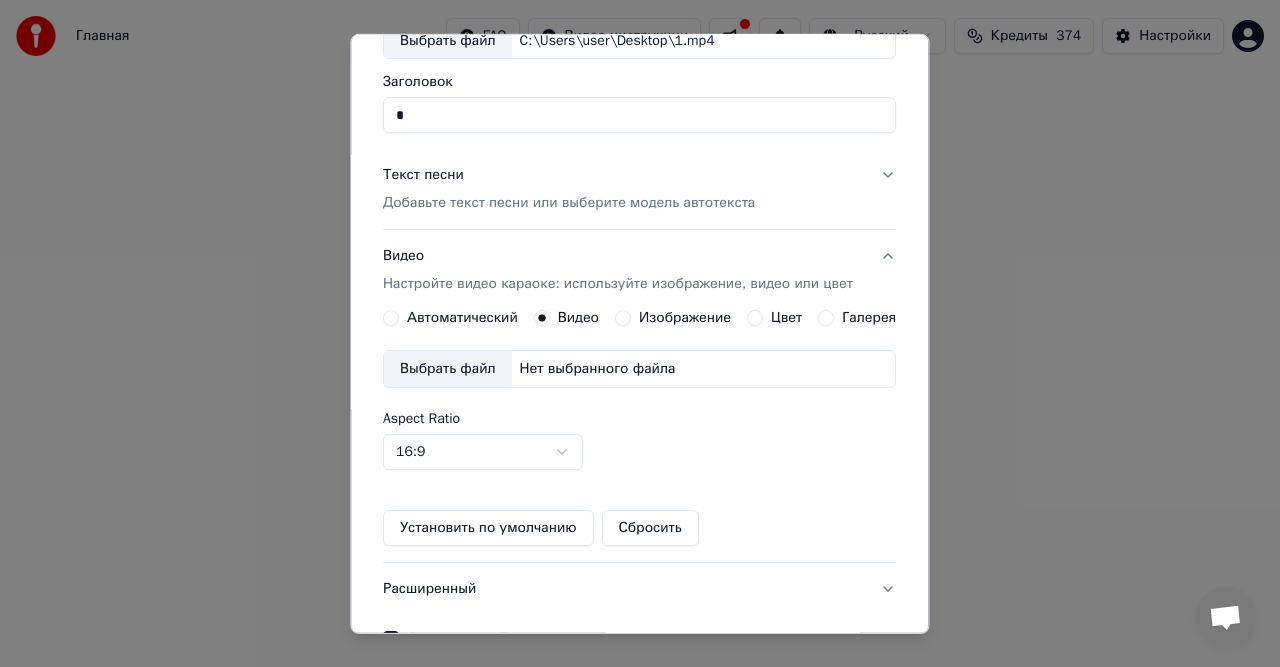 click on "Нет выбранного файла" at bounding box center [598, 369] 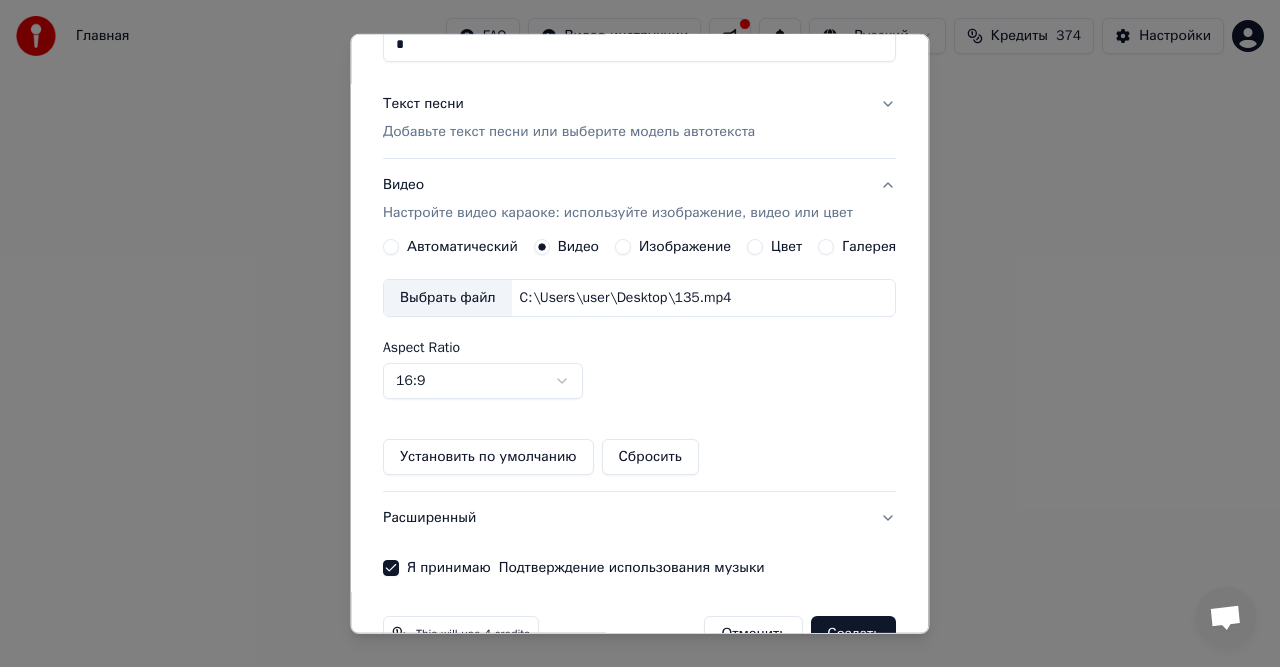 scroll, scrollTop: 254, scrollLeft: 0, axis: vertical 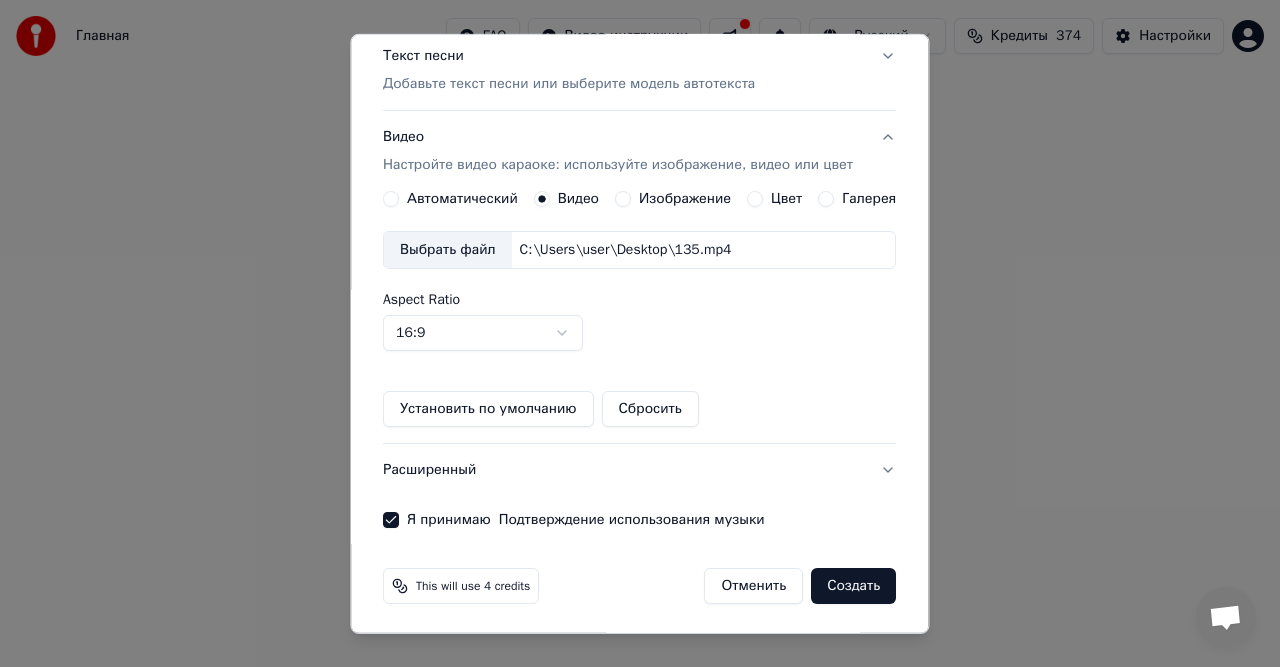 click on "Создать" at bounding box center [854, 586] 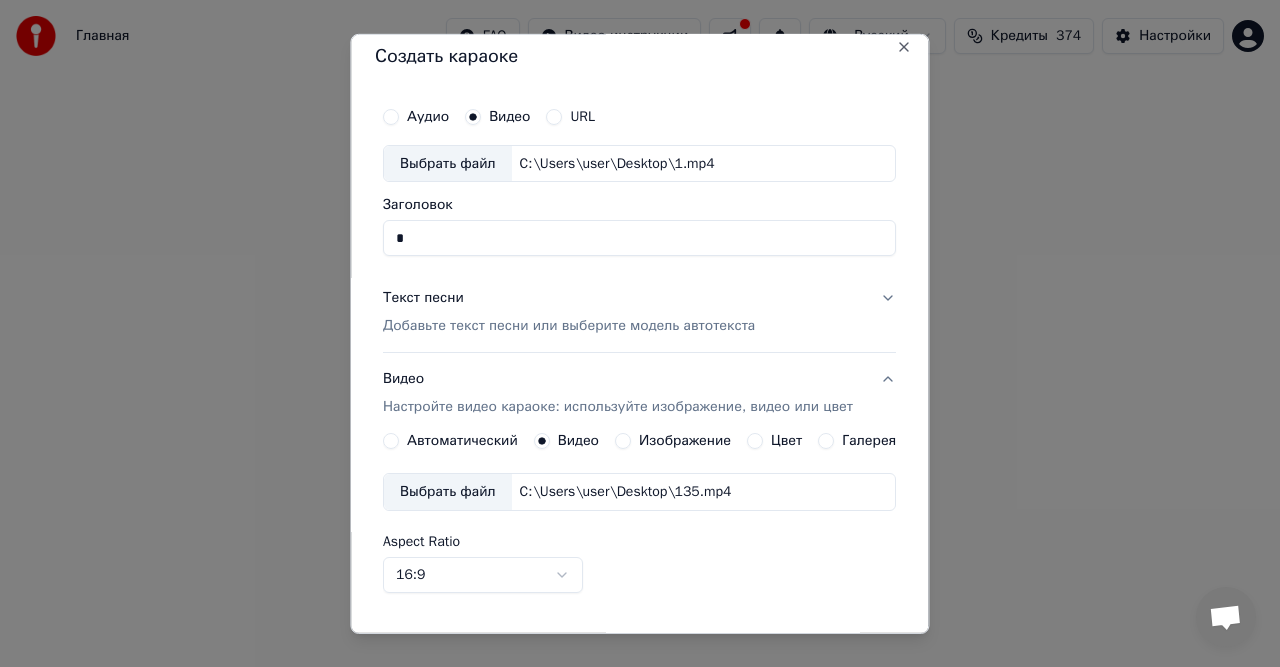 scroll, scrollTop: 0, scrollLeft: 0, axis: both 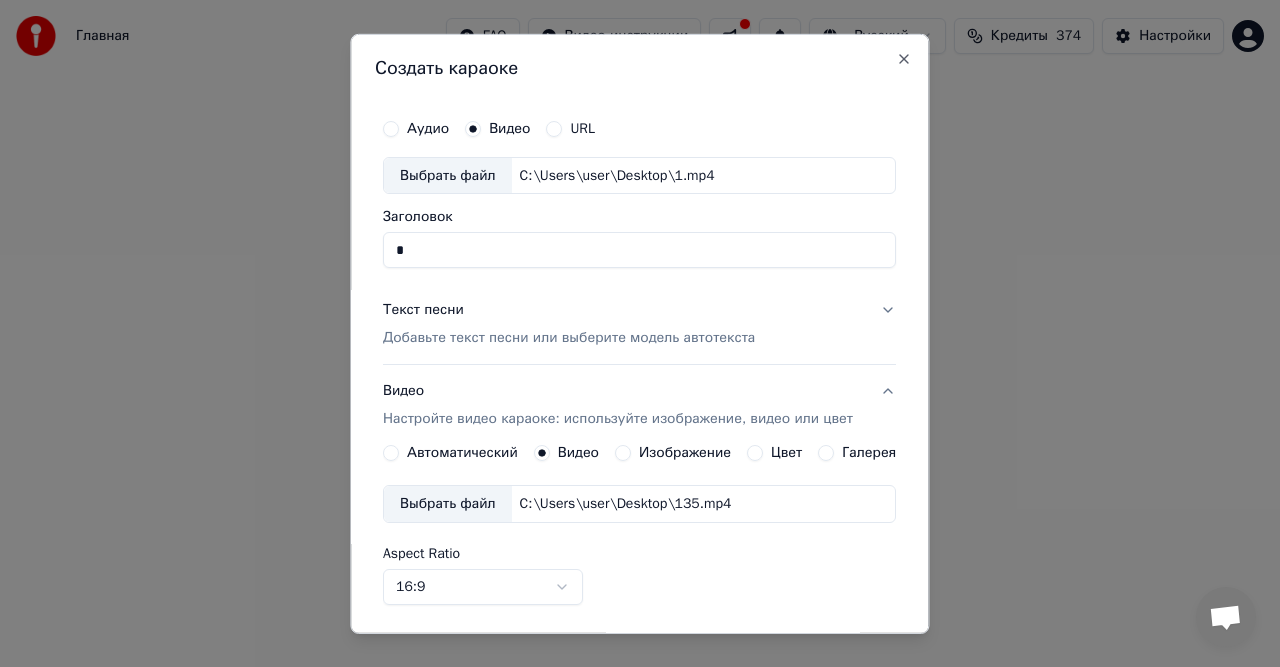 click on "C:\Users\user\Desktop\1.mp4" at bounding box center (617, 175) 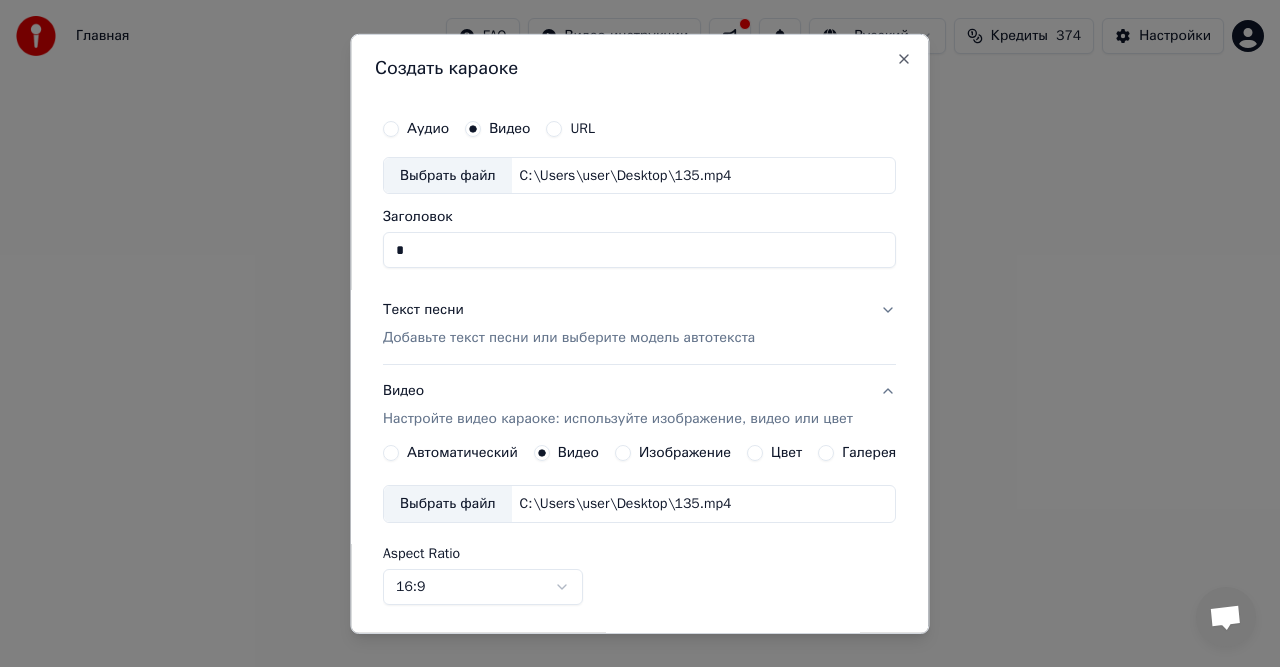 type on "***" 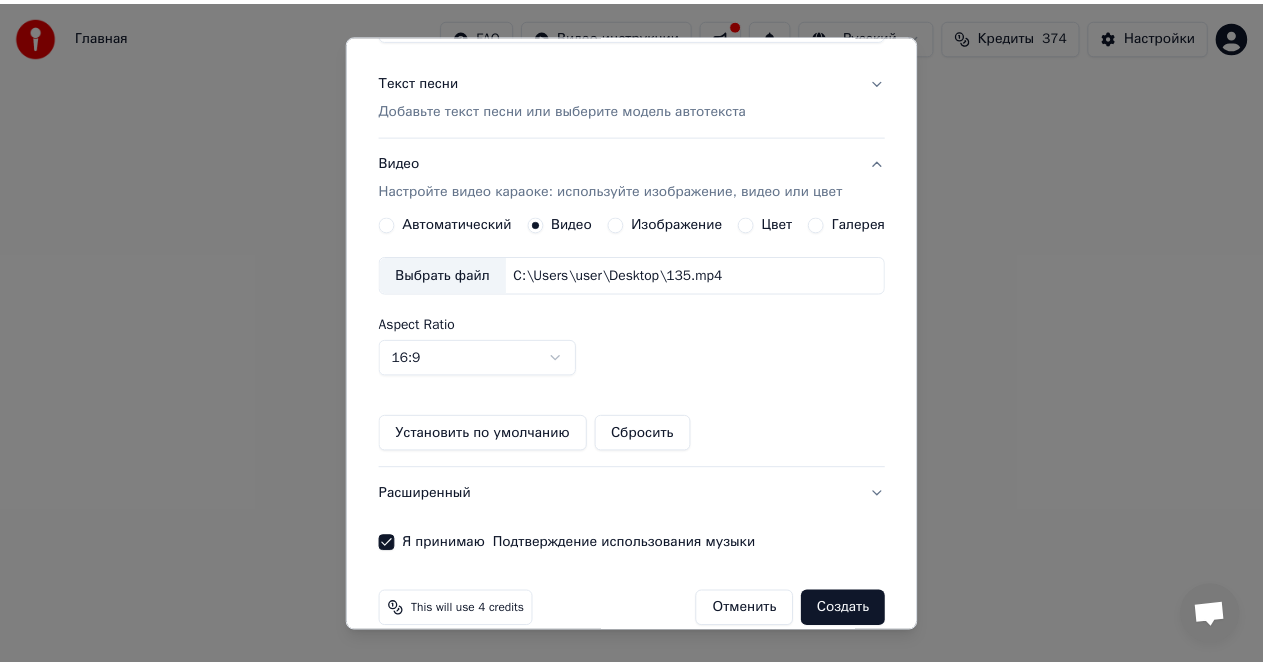 scroll, scrollTop: 254, scrollLeft: 0, axis: vertical 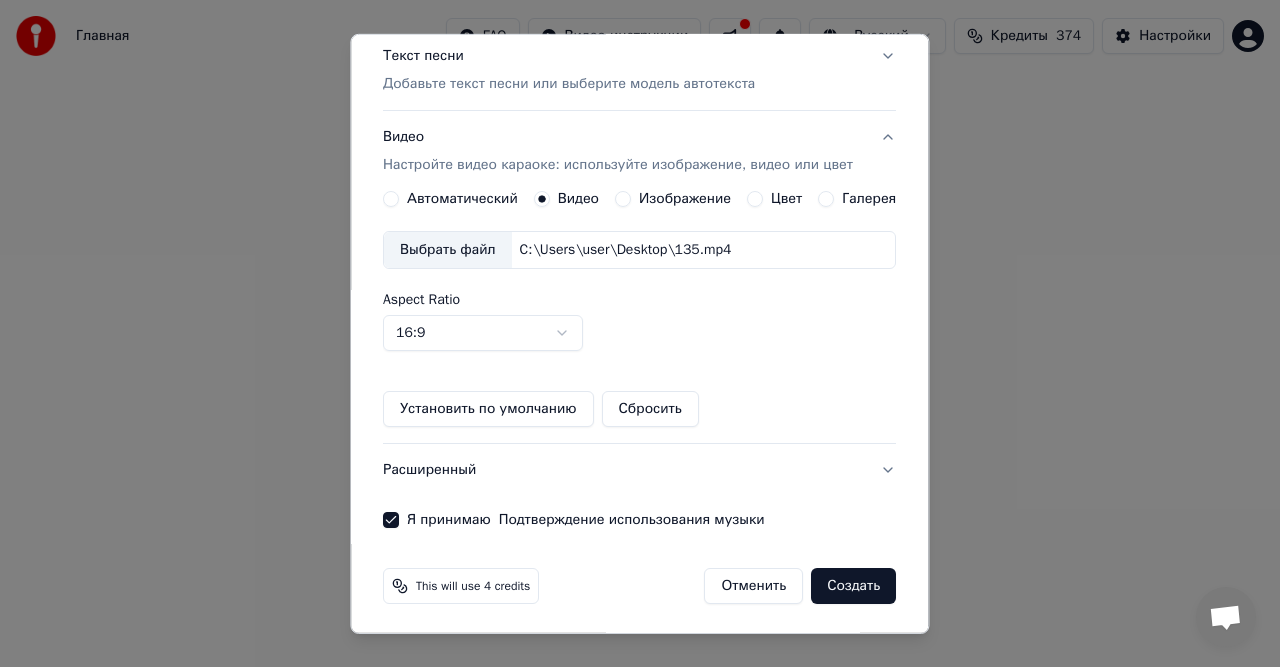 click on "Создать" at bounding box center [854, 586] 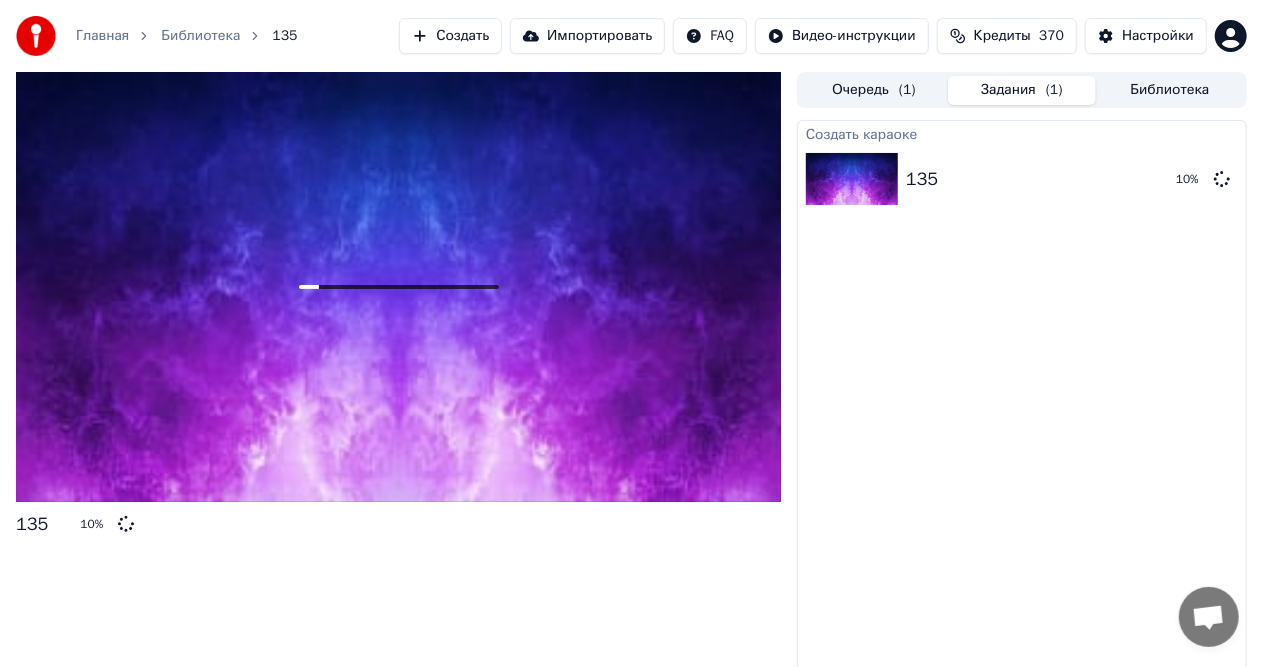 click on "Кредиты" at bounding box center [1002, 36] 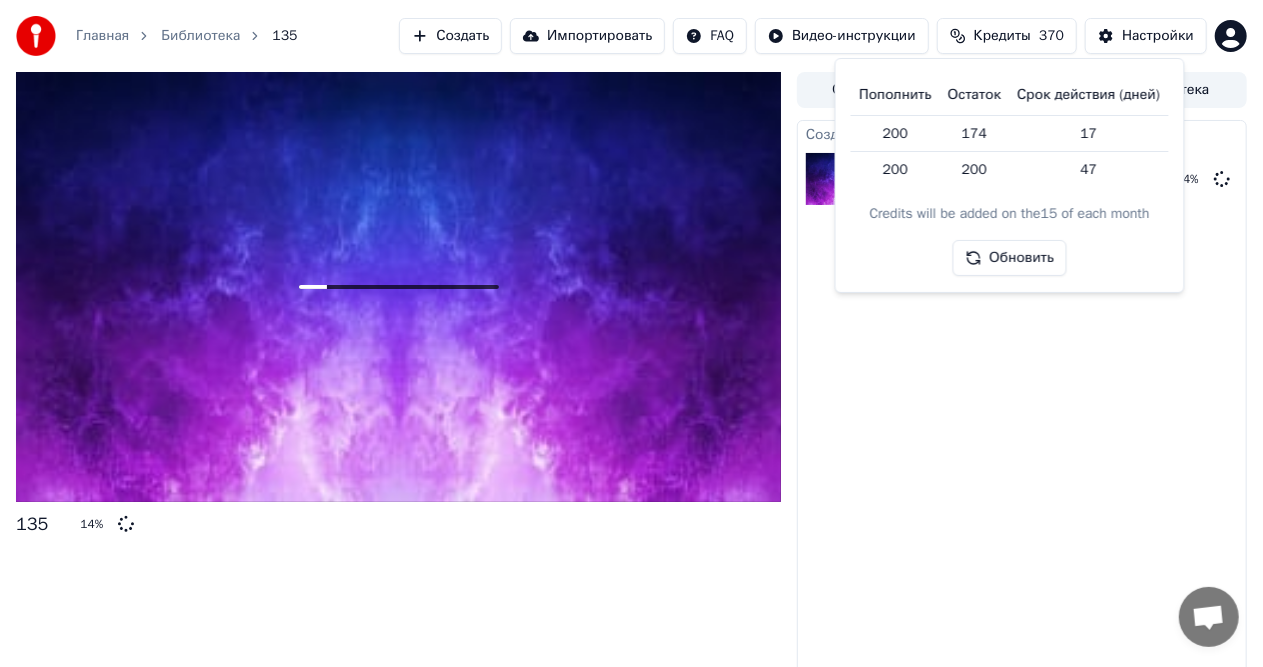 click on "Создать караоке 135 14 %" at bounding box center (1022, 403) 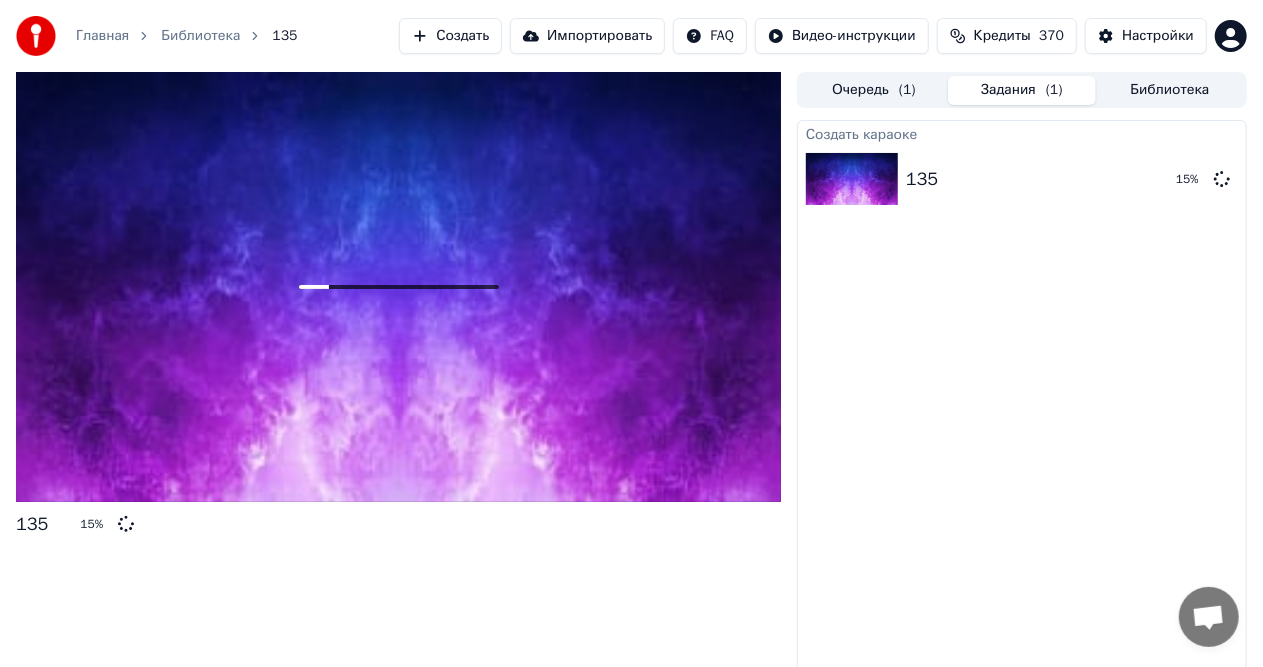 click on "Главная Библиотека 135 Создать Импортировать FAQ Видео-инструкции Кредиты 370 Настройки 135 15 % Очередь ( 1 ) Задания ( 1 ) Библиотека Создать караоке 135 15 %" at bounding box center (631, 333) 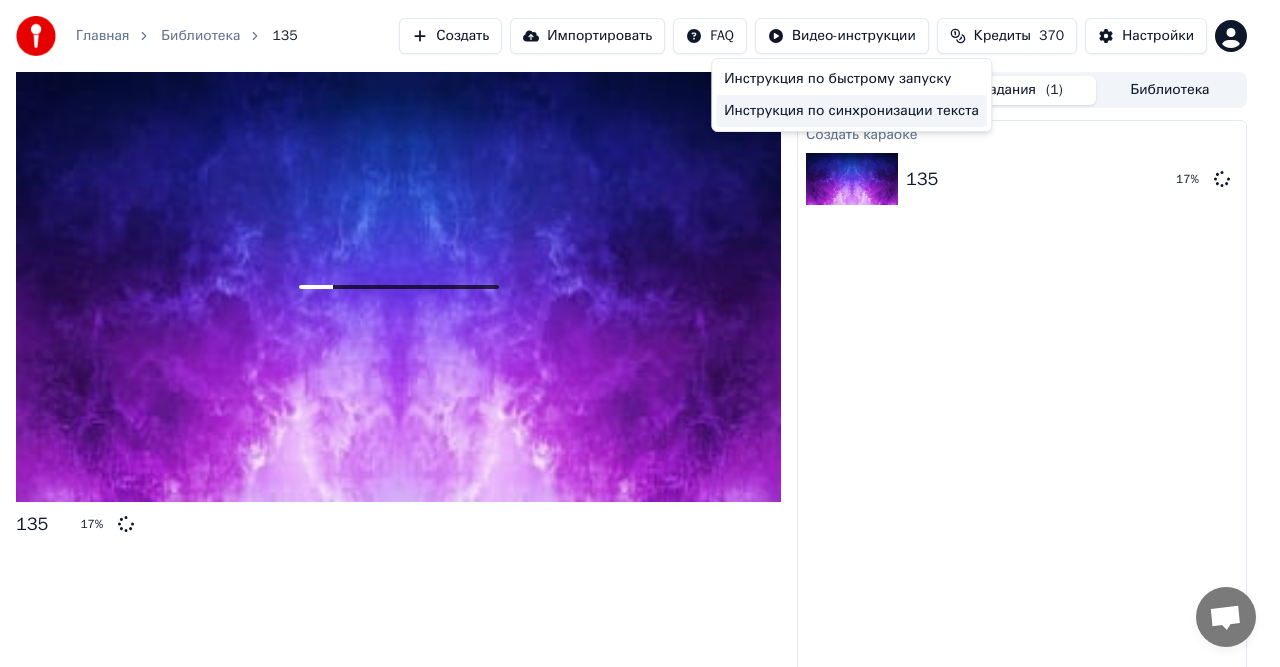 click on "Инструкция по синхронизации текста" at bounding box center (851, 111) 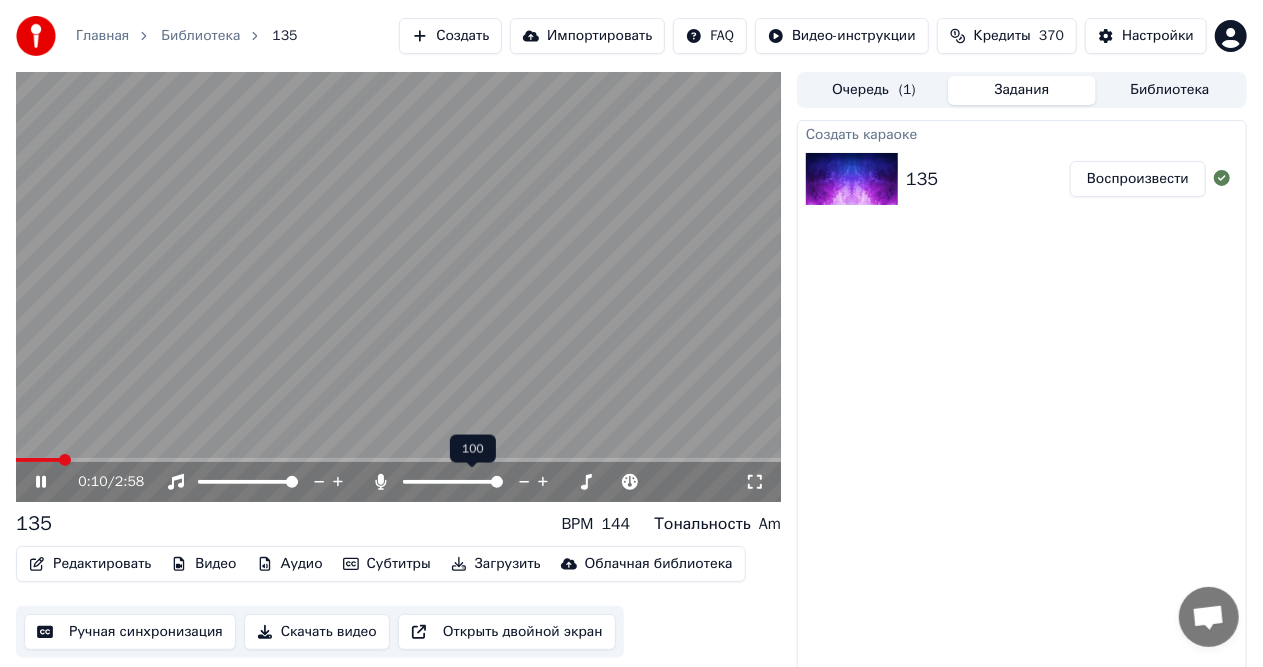 click at bounding box center [497, 482] 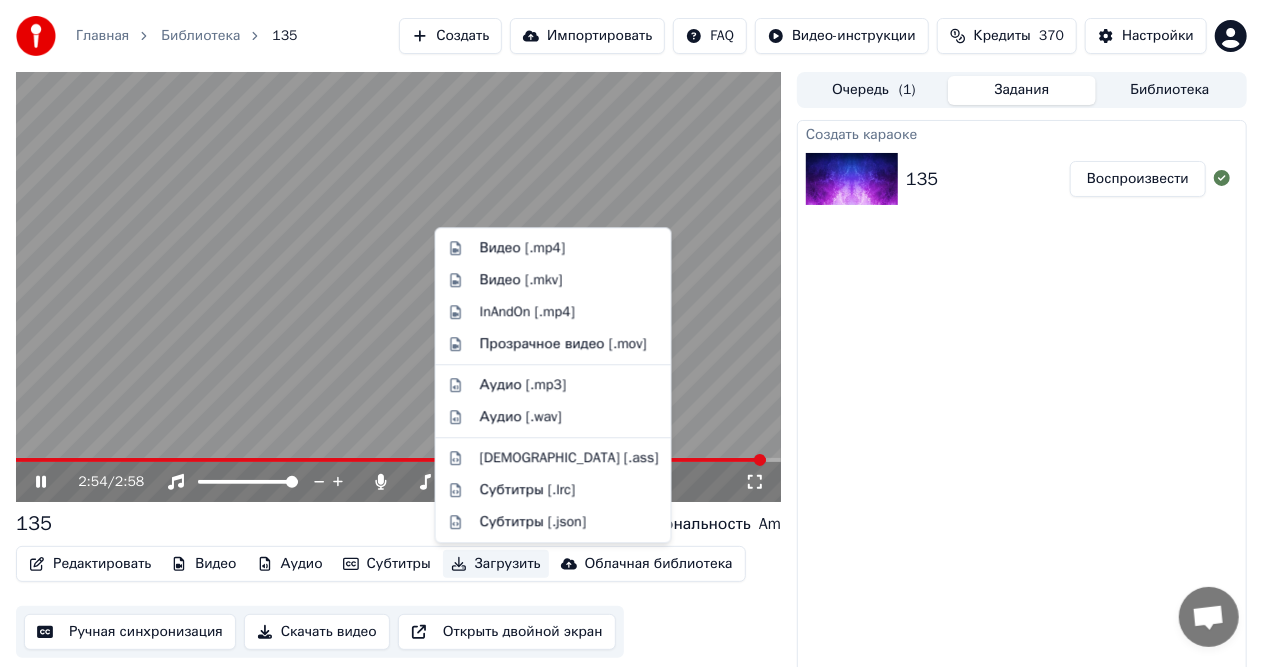 click on "Загрузить" at bounding box center [496, 564] 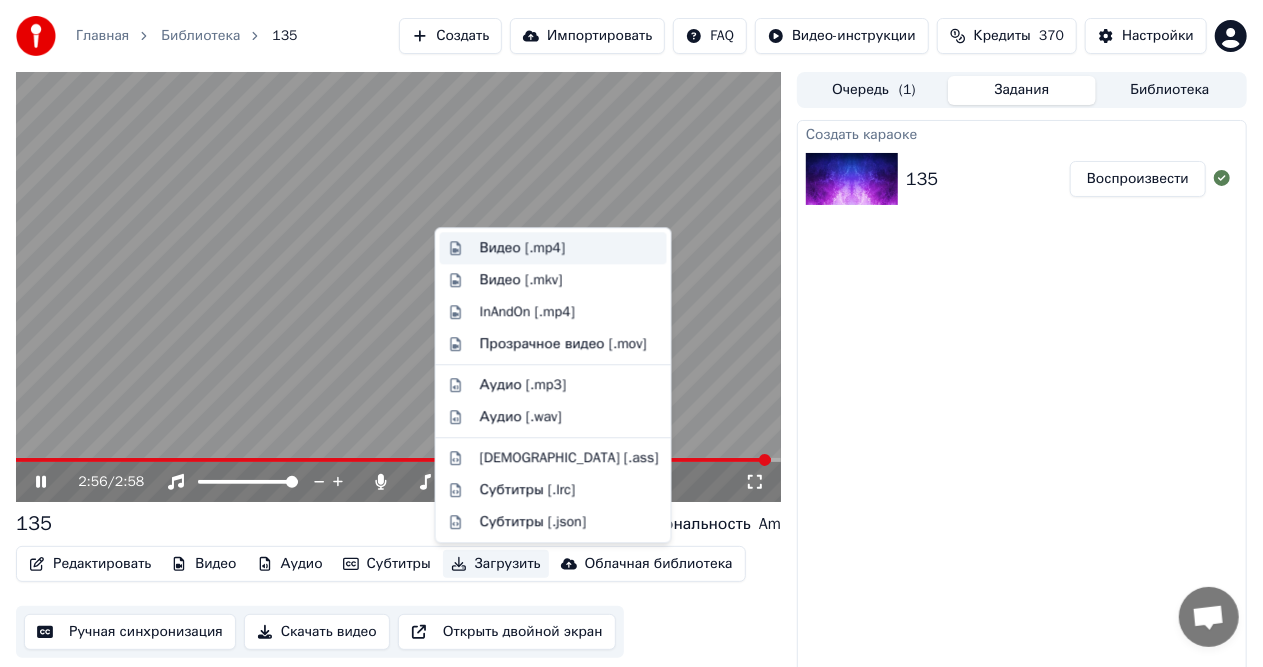 click on "Видео [.mp4]" at bounding box center (522, 248) 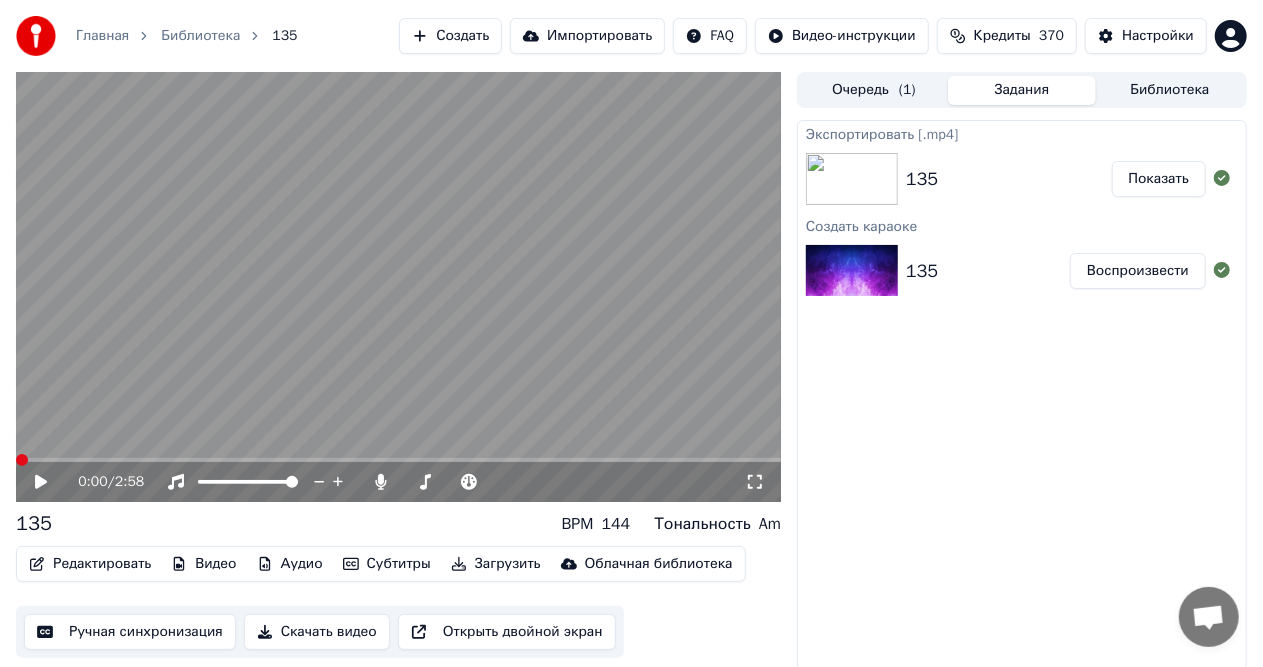 click at bounding box center (16, 460) 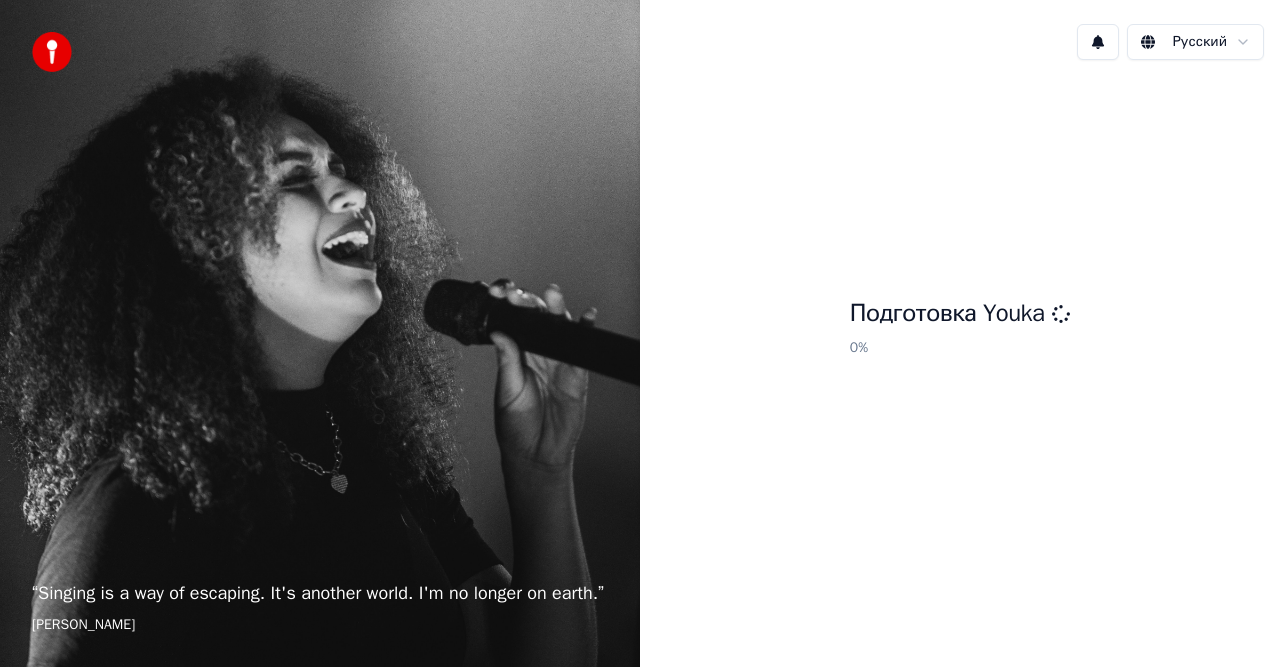 scroll, scrollTop: 0, scrollLeft: 0, axis: both 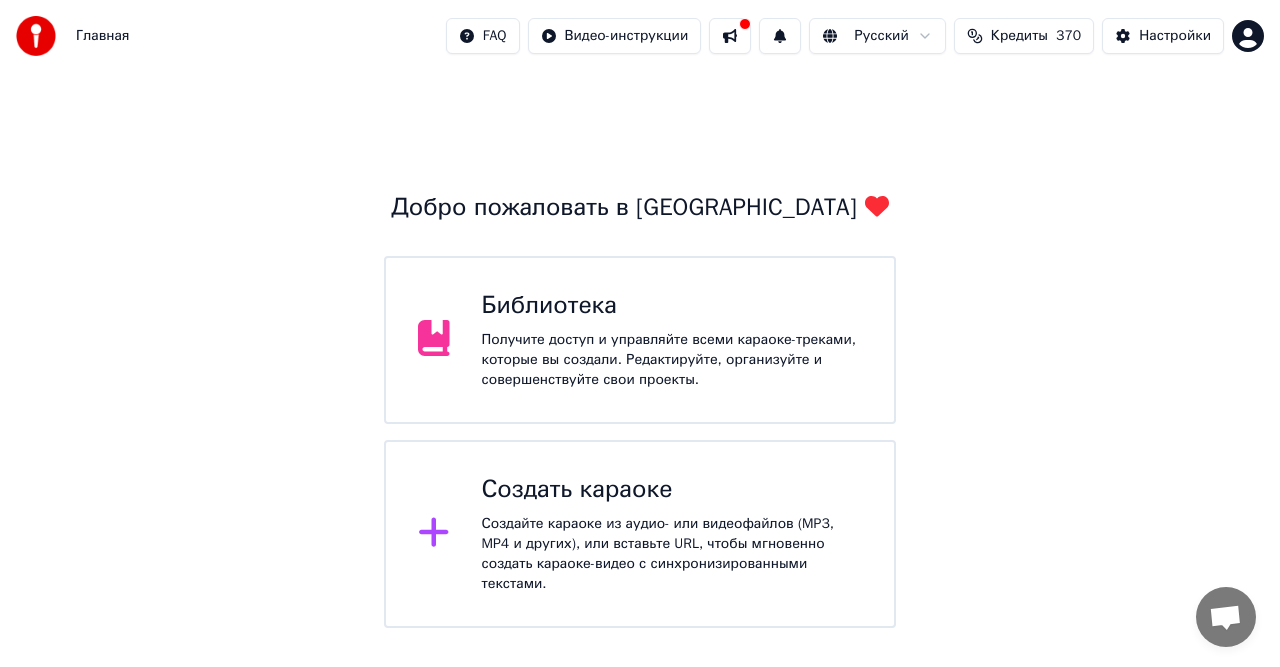 click on "Создать караоке" at bounding box center (672, 490) 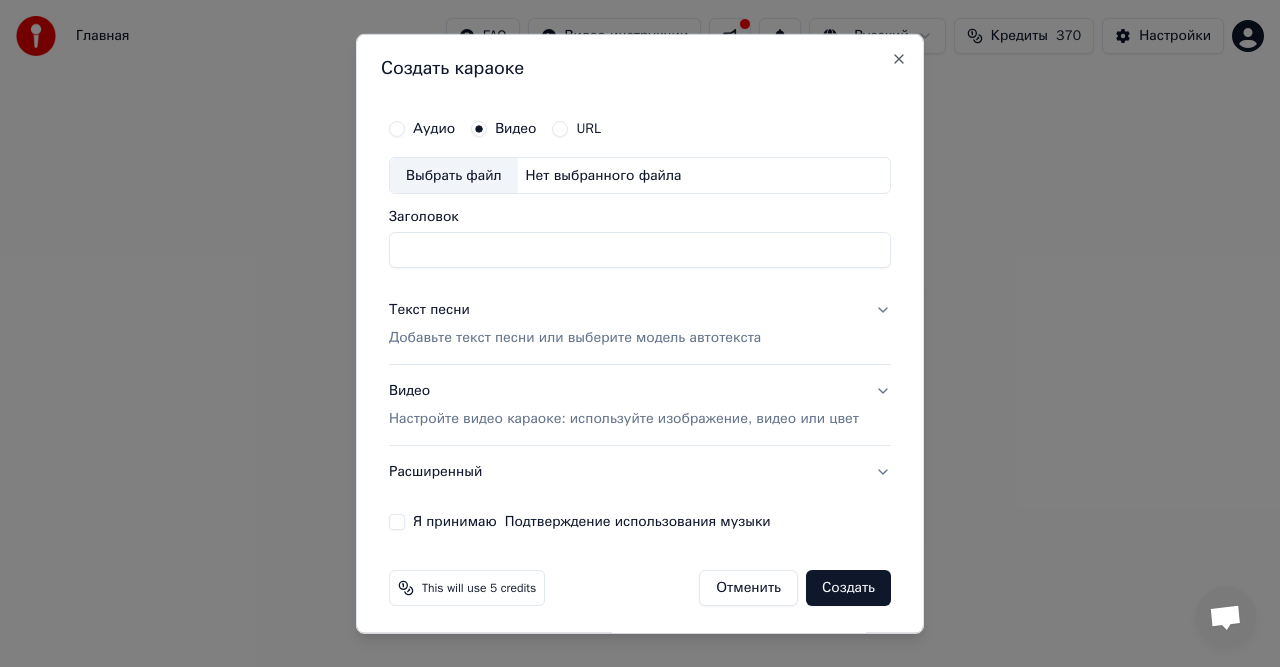 click on "Аудио" at bounding box center [434, 128] 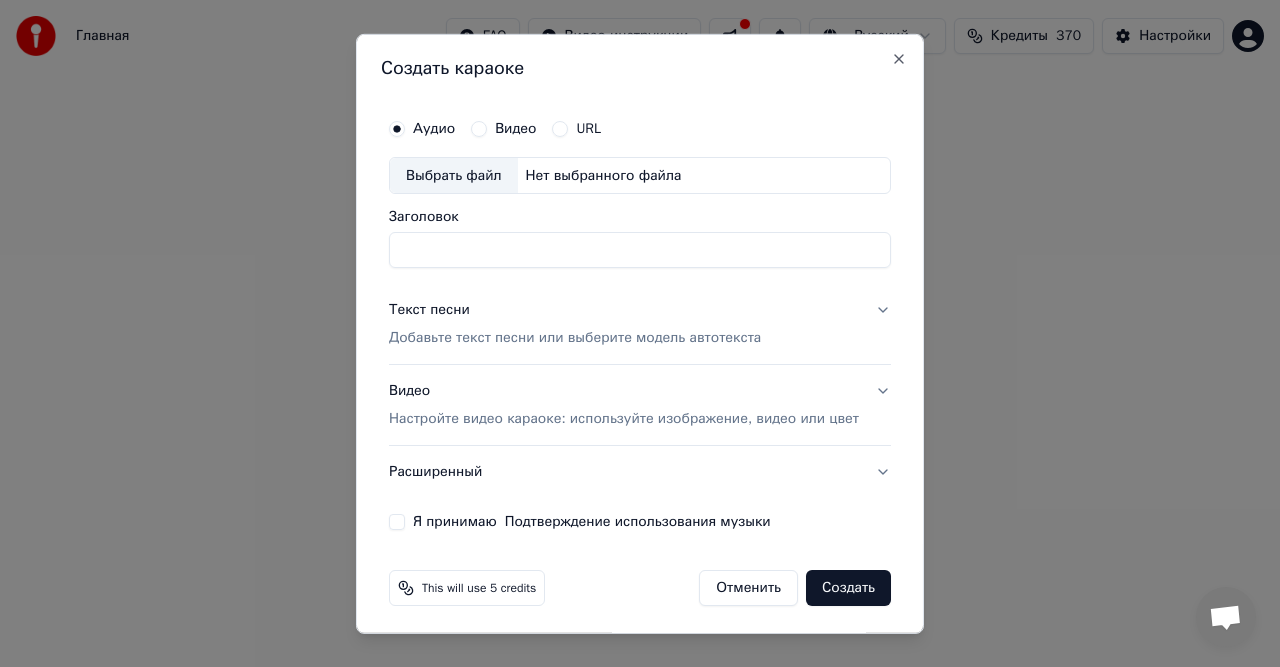 click on "Выбрать файл" at bounding box center (454, 175) 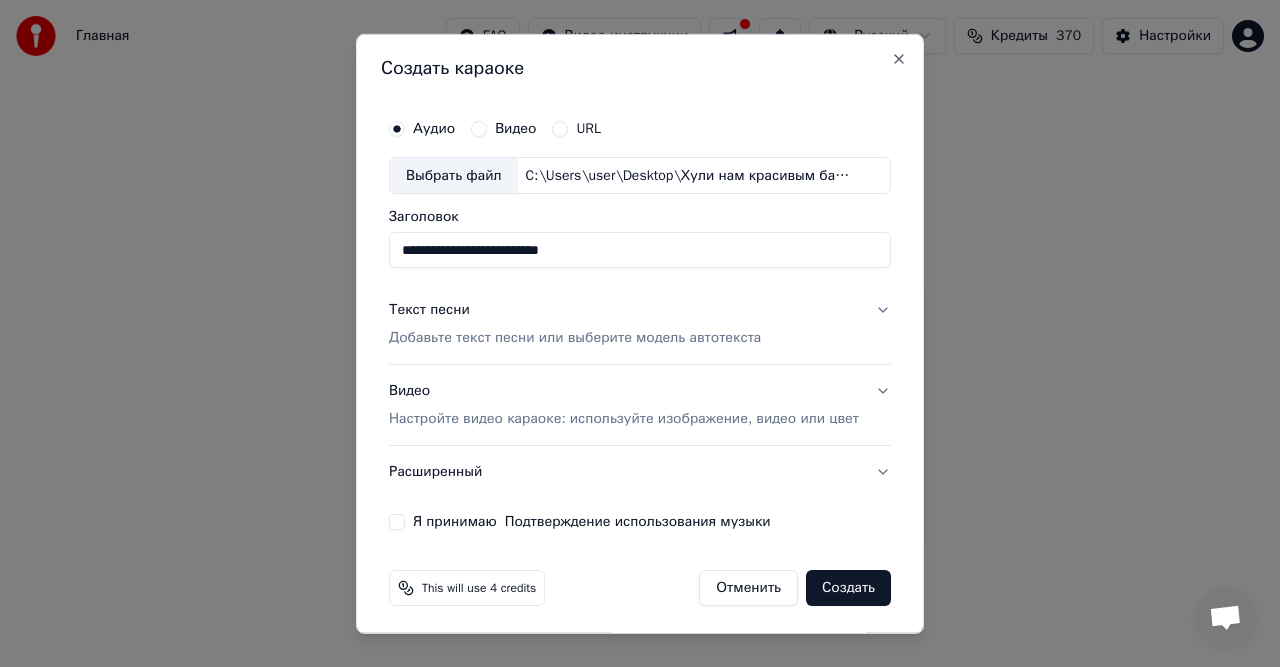 click on "**********" at bounding box center [640, 250] 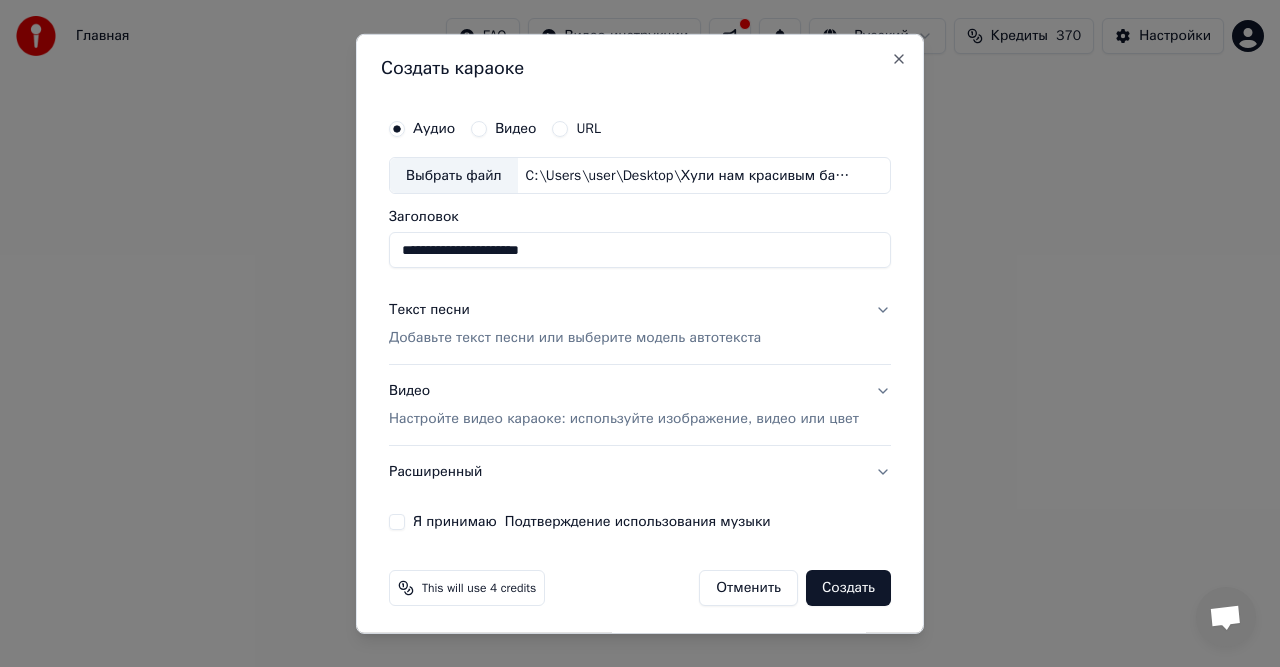 type on "**********" 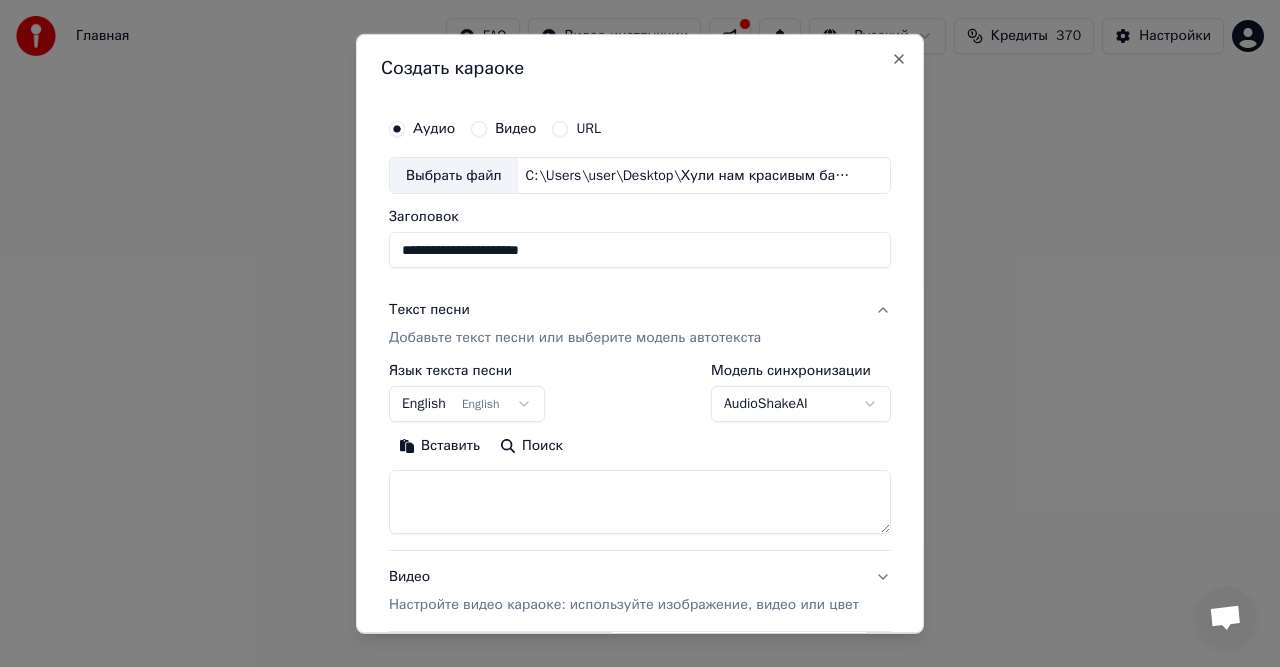 click on "Вставить" at bounding box center [439, 446] 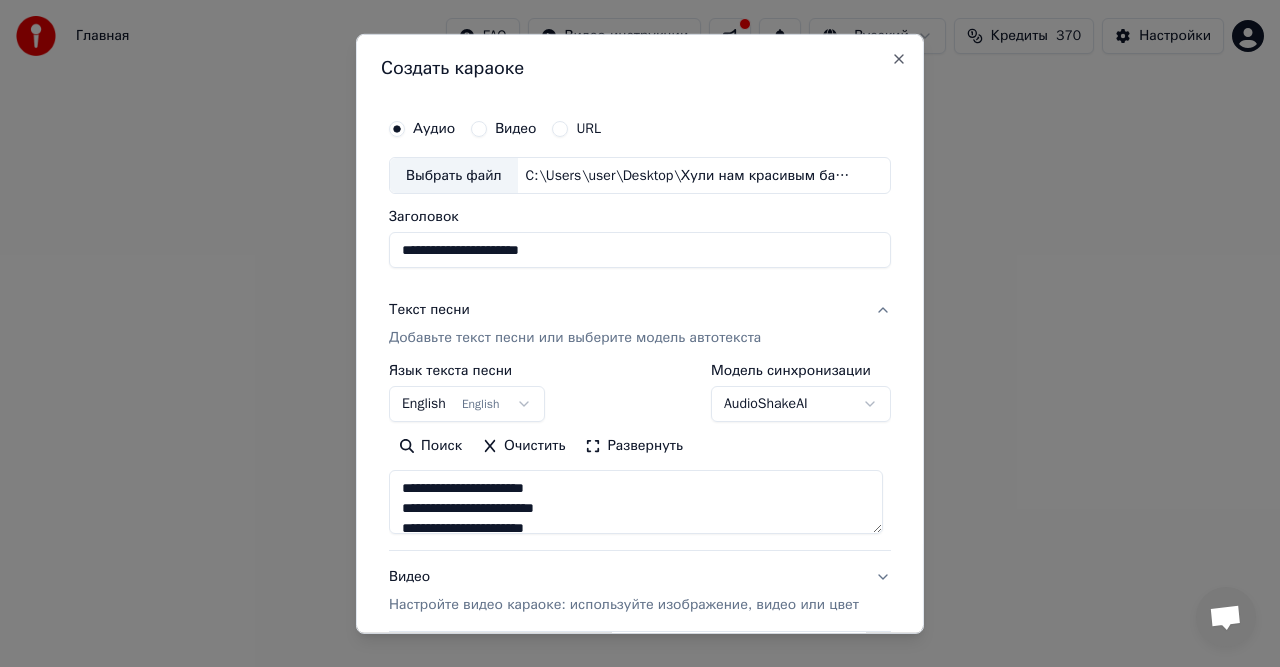 type on "**********" 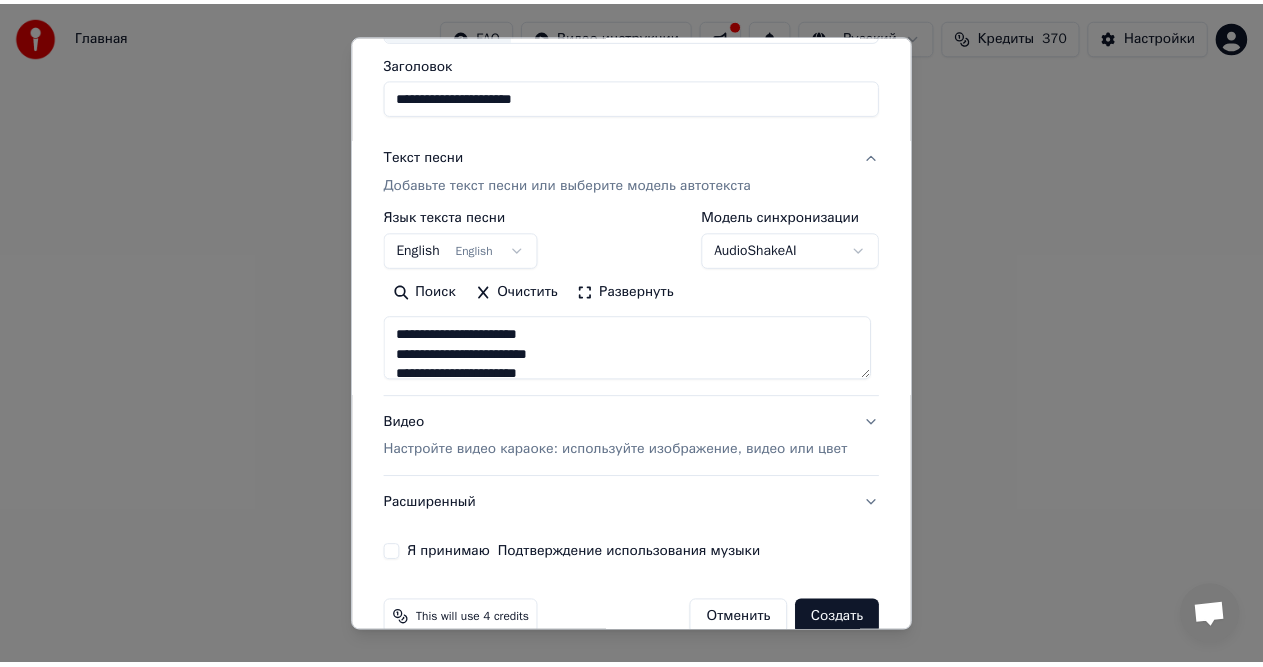 scroll, scrollTop: 189, scrollLeft: 0, axis: vertical 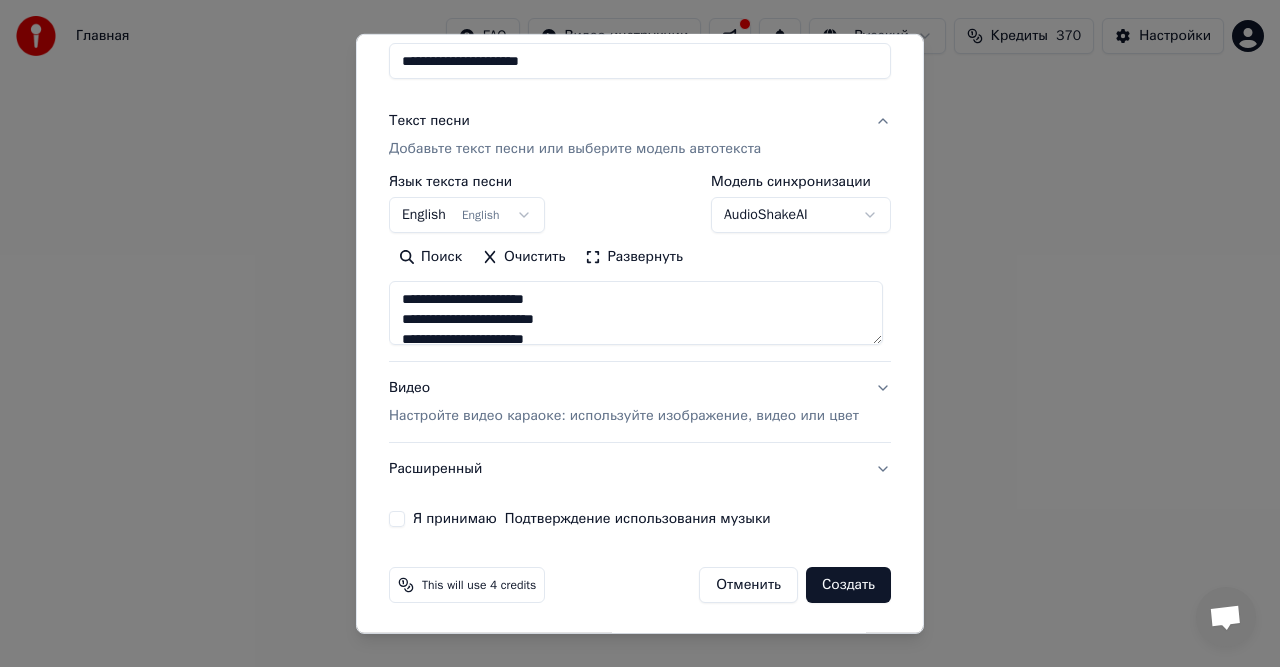 click on "Я принимаю   Подтверждение использования музыки" at bounding box center [592, 519] 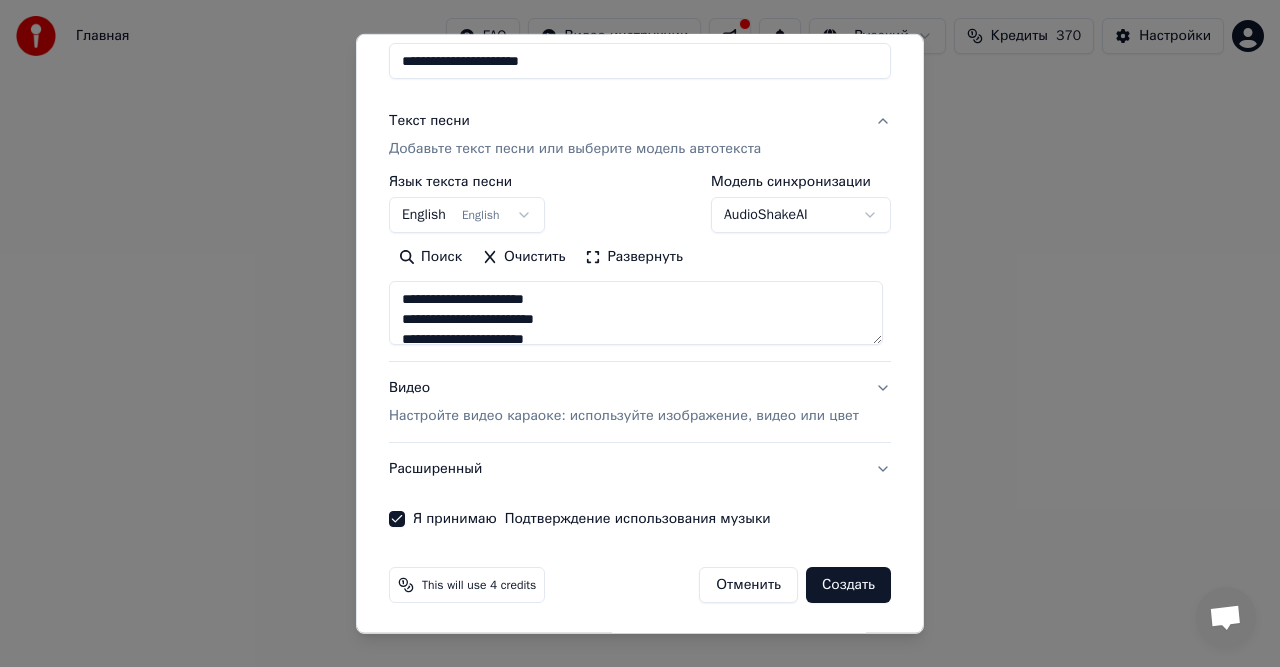 click on "Создать" at bounding box center (848, 585) 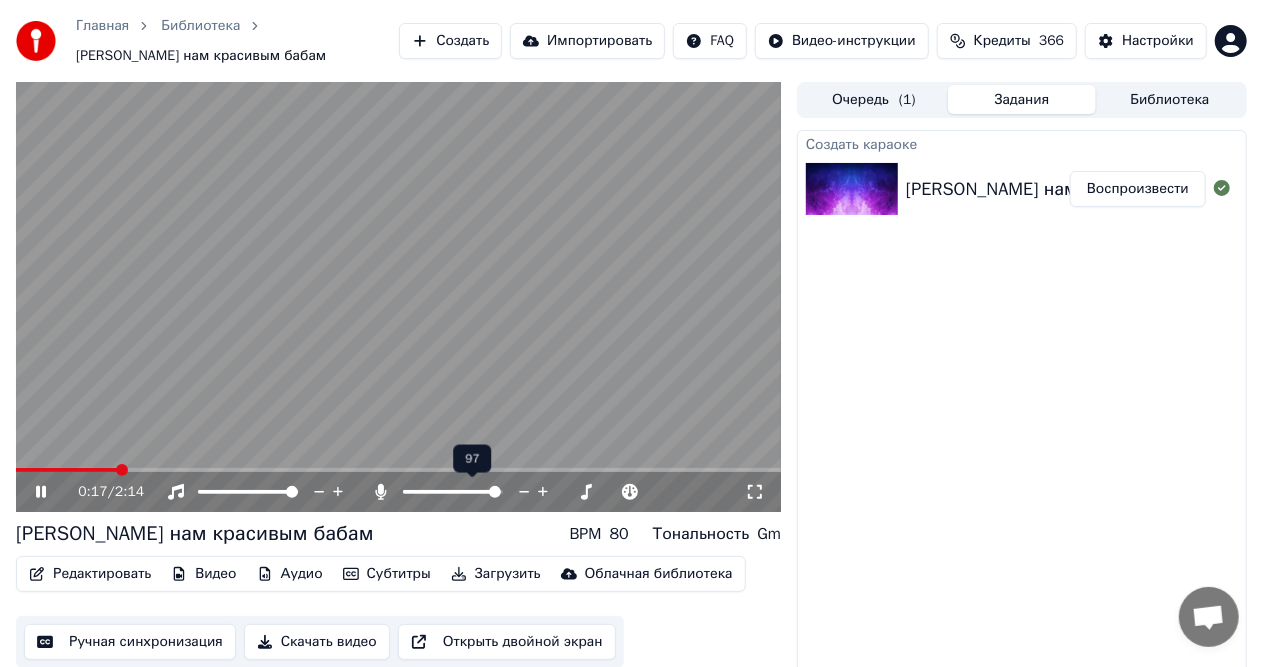 click at bounding box center [495, 492] 